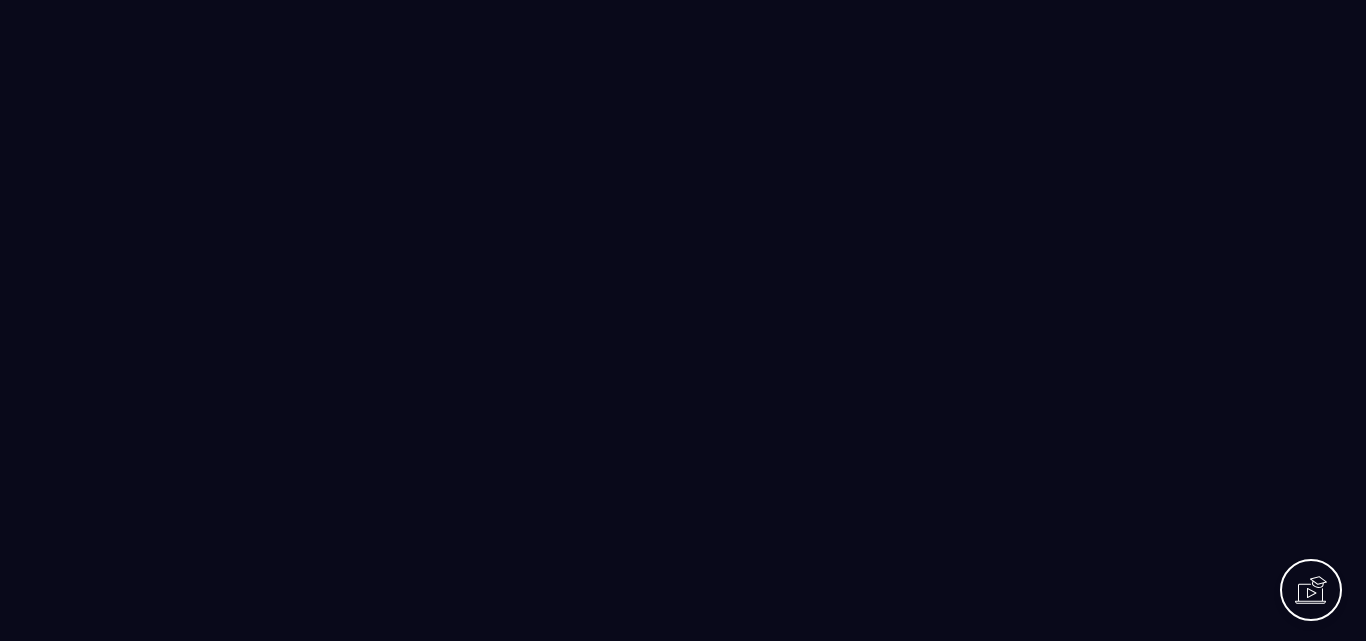 scroll, scrollTop: 0, scrollLeft: 0, axis: both 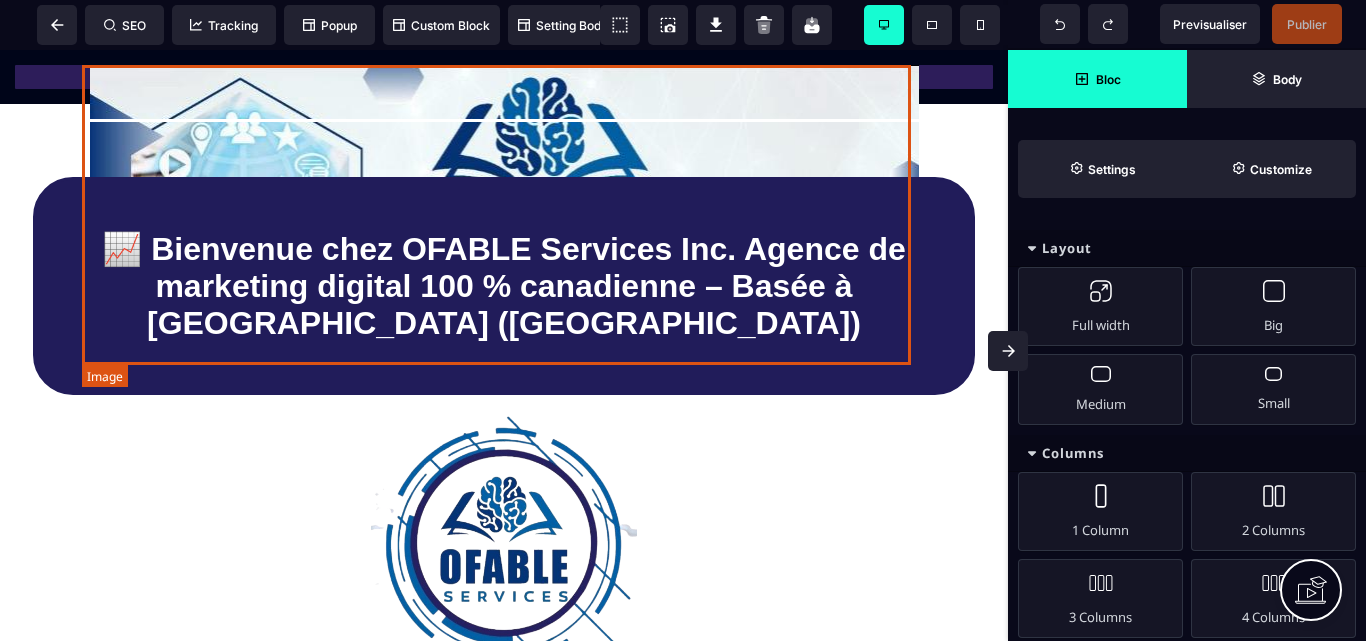 click at bounding box center (504, 215) 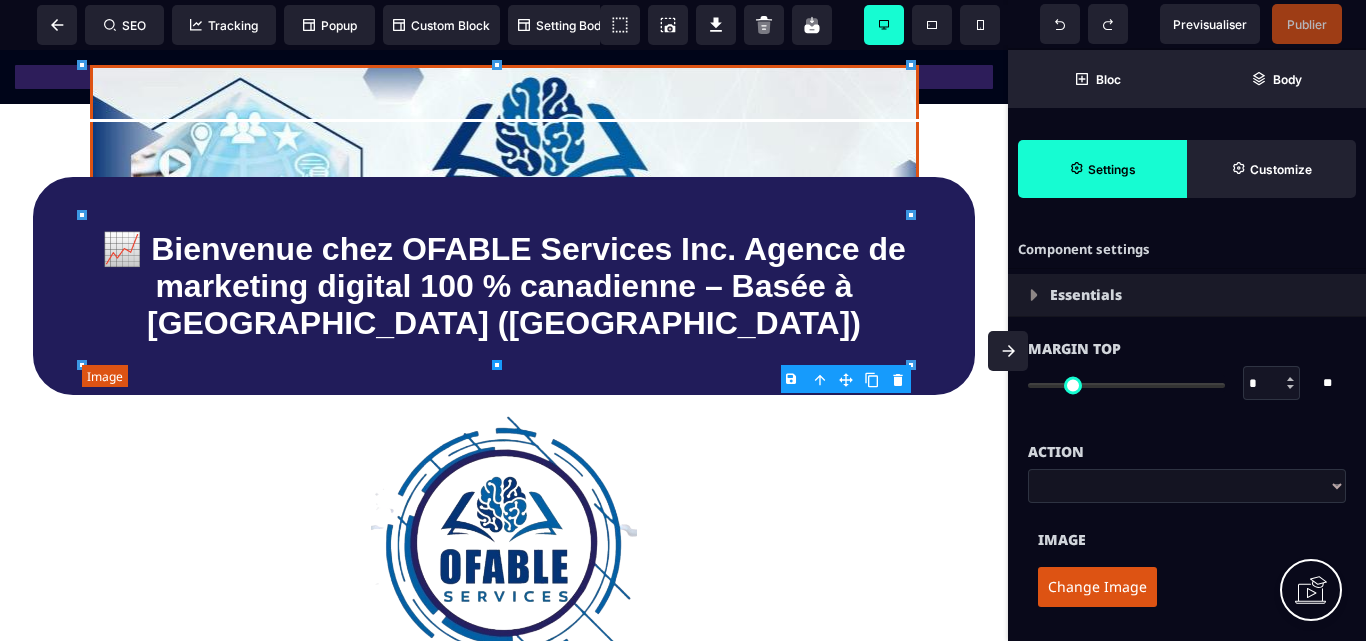 type on "*" 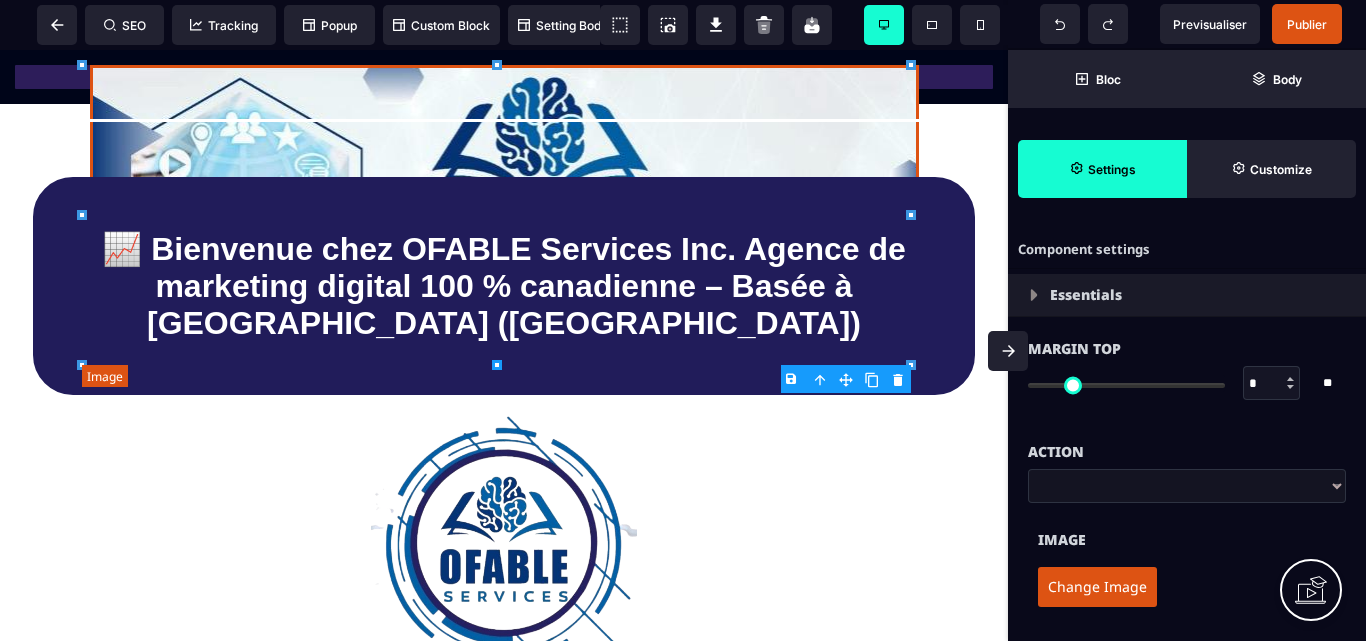 select on "**" 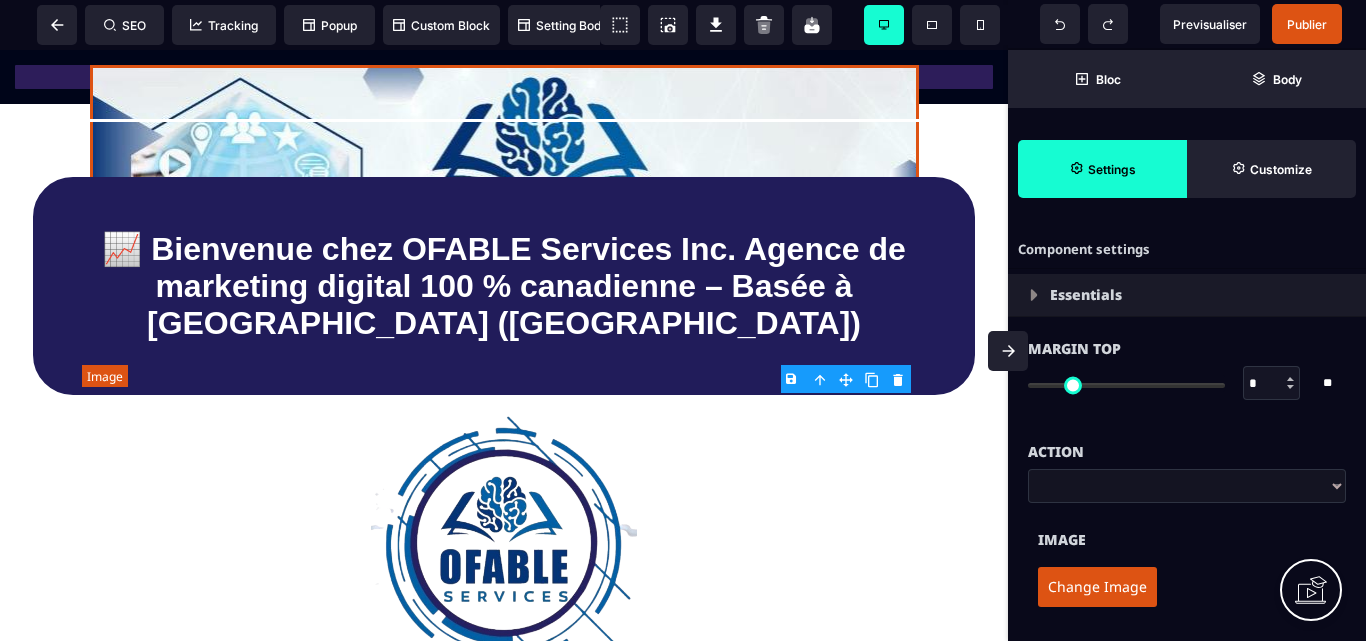 click at bounding box center (504, 215) 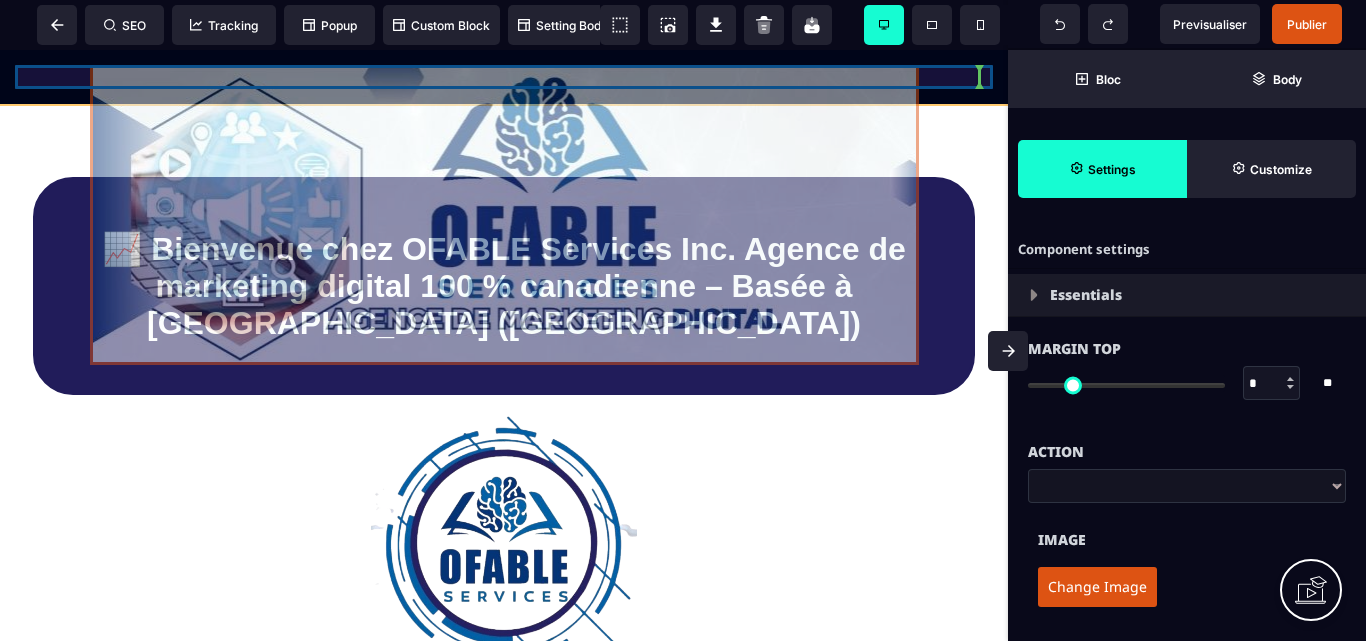 drag, startPoint x: 835, startPoint y: 102, endPoint x: 863, endPoint y: 133, distance: 41.773197 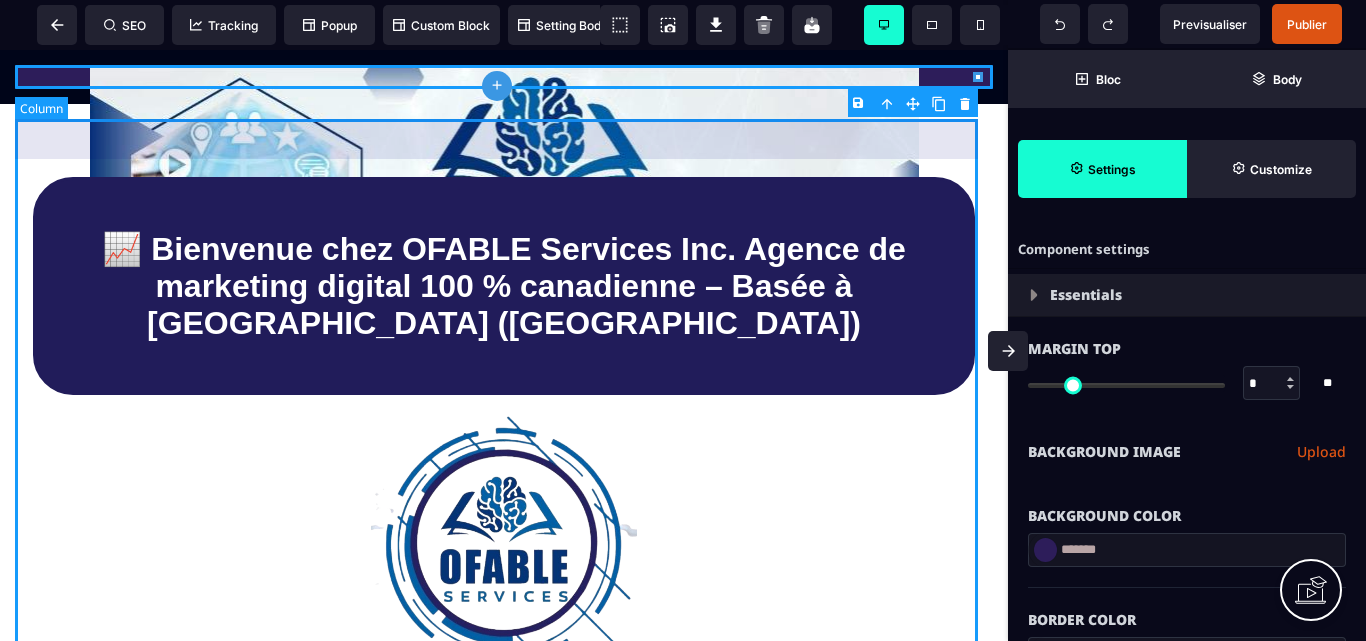 type on "*" 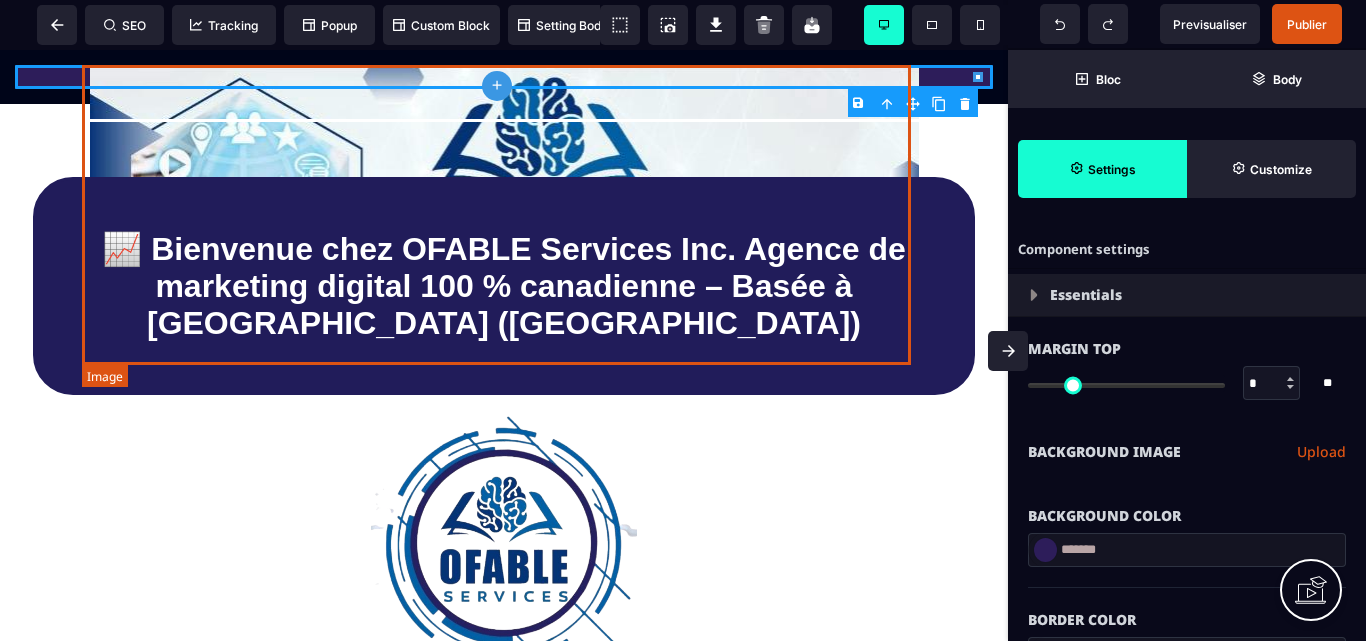 click at bounding box center (504, 215) 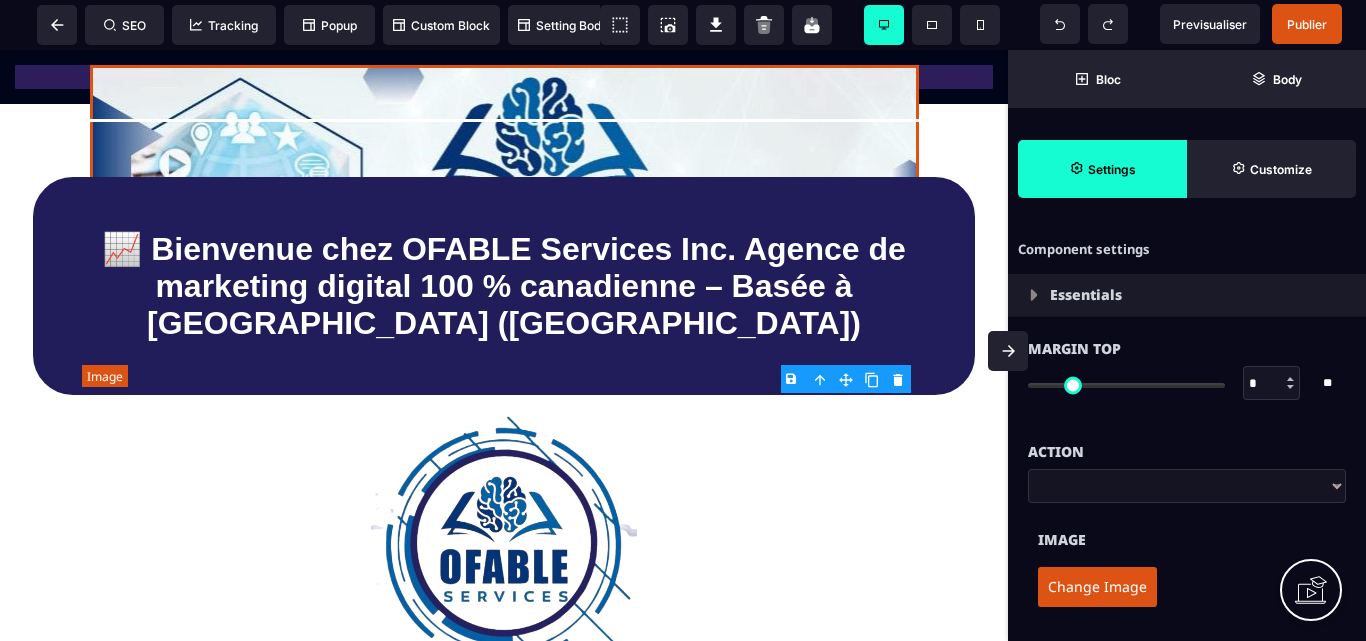 drag, startPoint x: 581, startPoint y: 67, endPoint x: 552, endPoint y: 80, distance: 31.780497 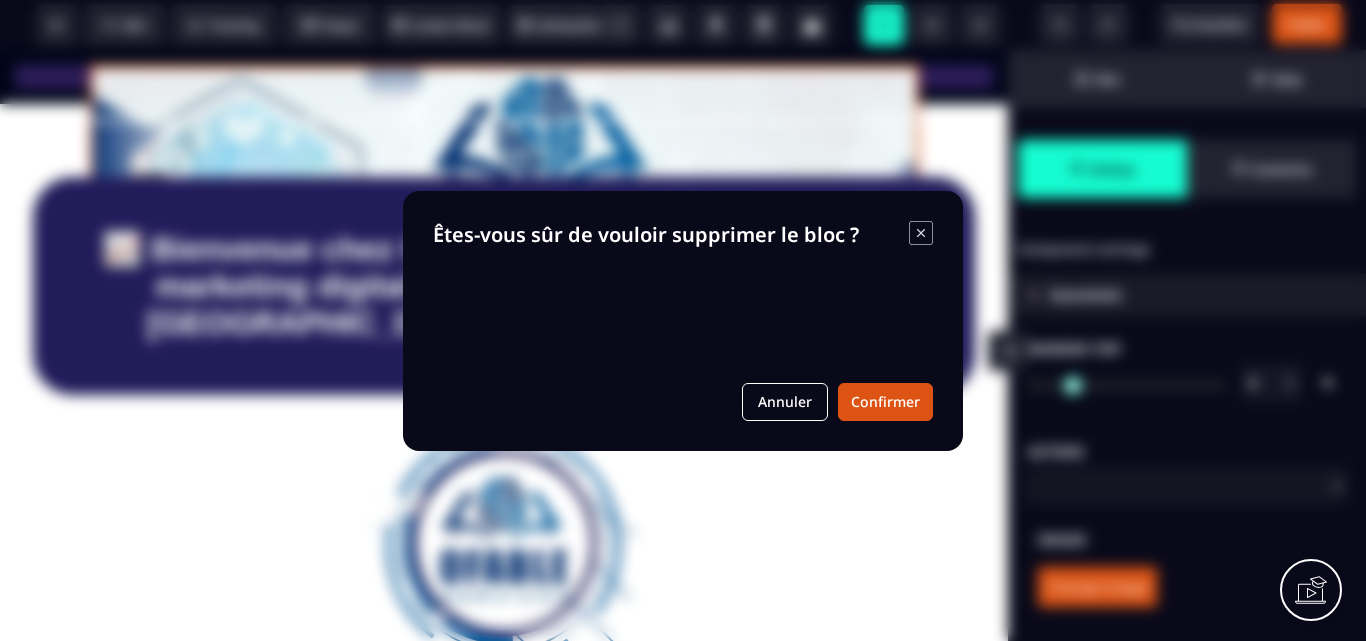 click on "B I U S
A *******
[GEOGRAPHIC_DATA]
SEO
Tracking" at bounding box center (683, 320) 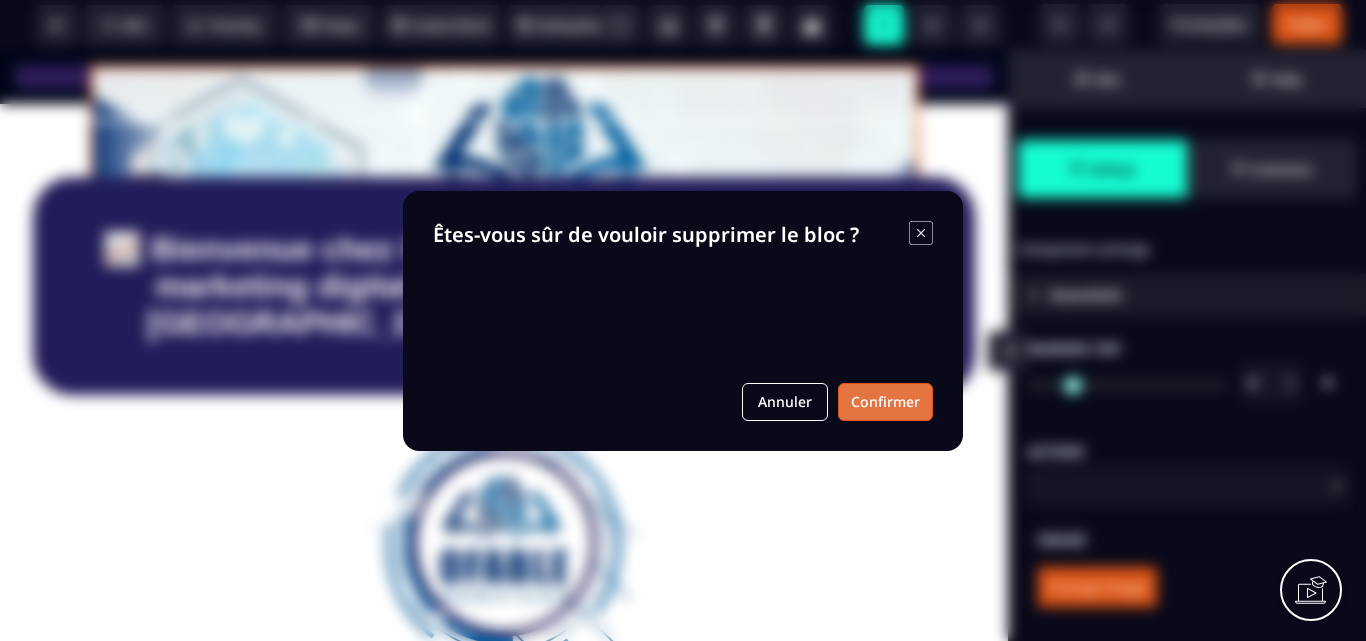 click on "Confirmer" at bounding box center [885, 402] 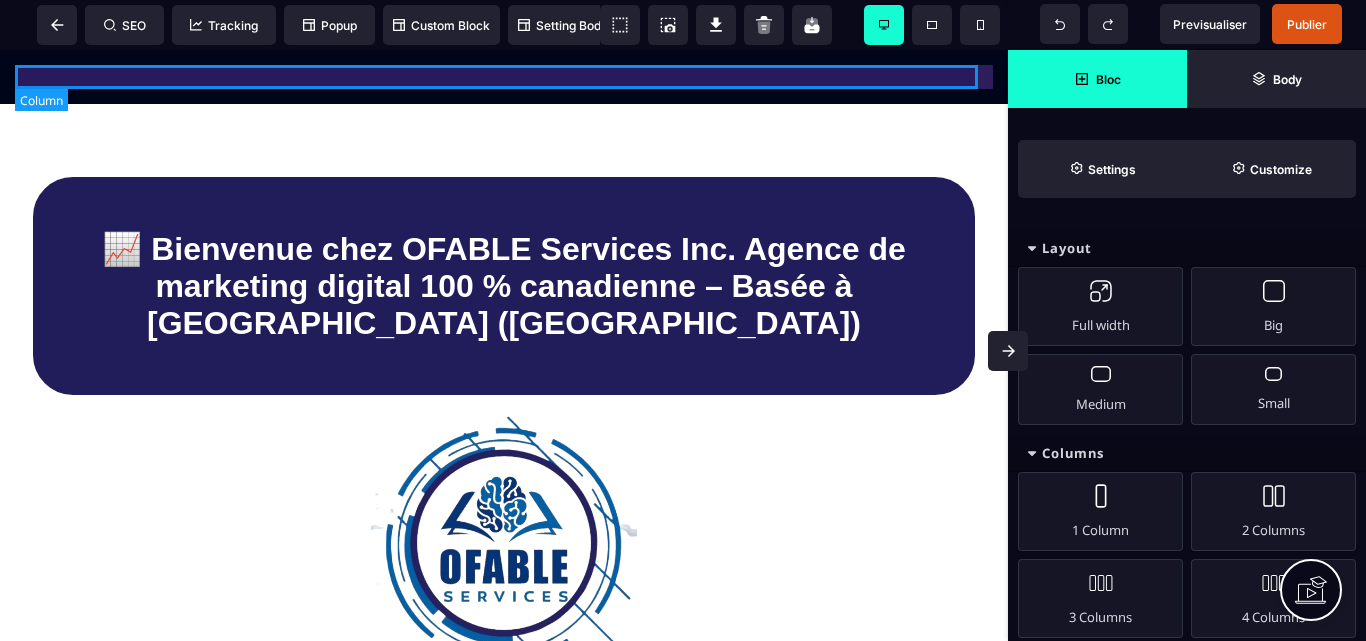 click at bounding box center [504, 77] 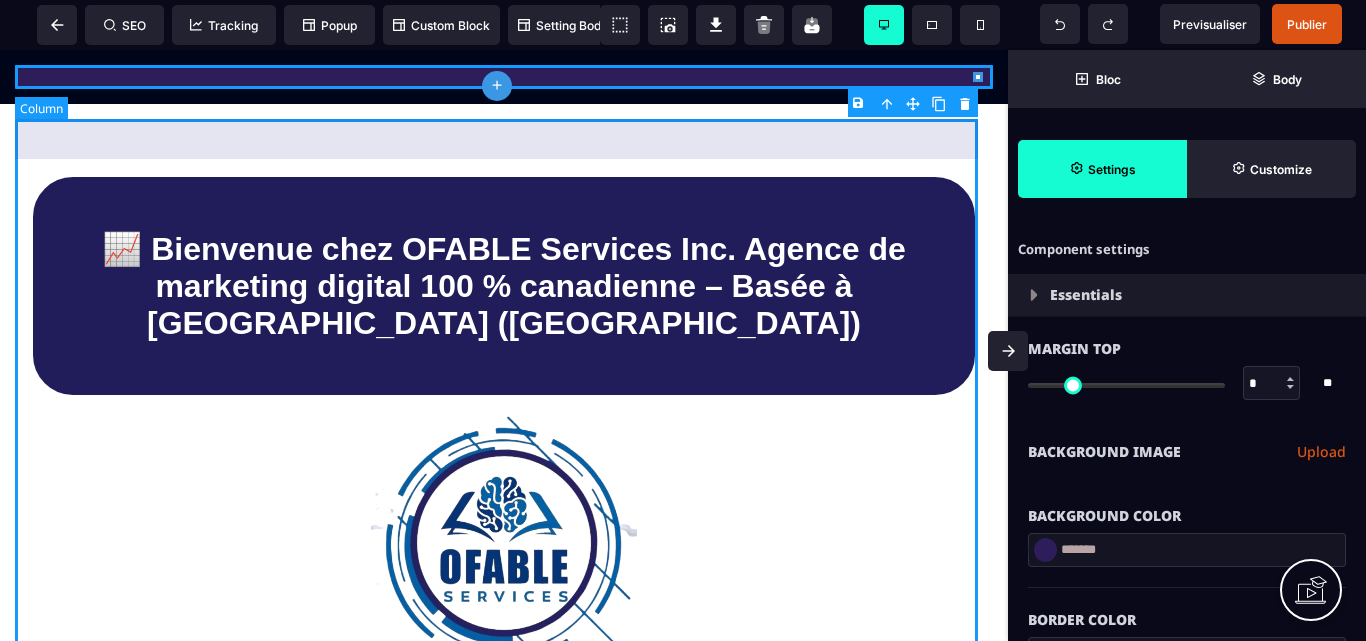 click on "📈 Bienvenue chez OFABLE Services Inc. Agence de marketing digital 100 % canadienne – Basée à [GEOGRAPHIC_DATA] ([GEOGRAPHIC_DATA])" at bounding box center (504, 421) 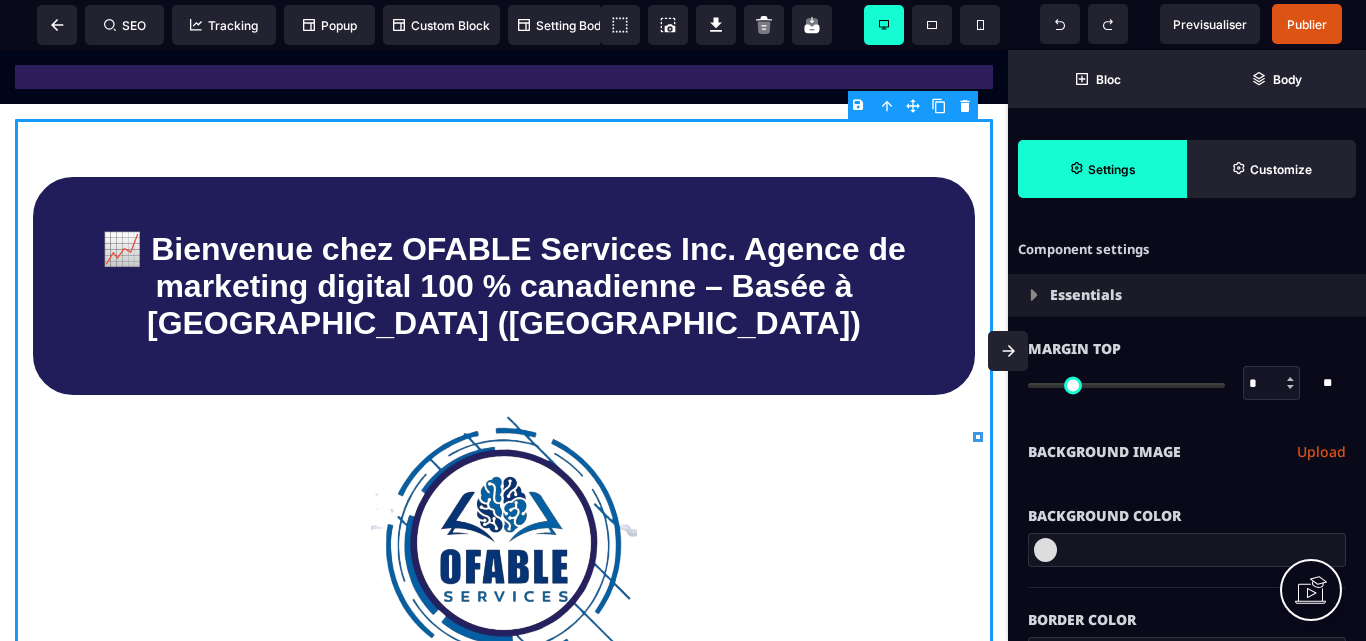 type on "*" 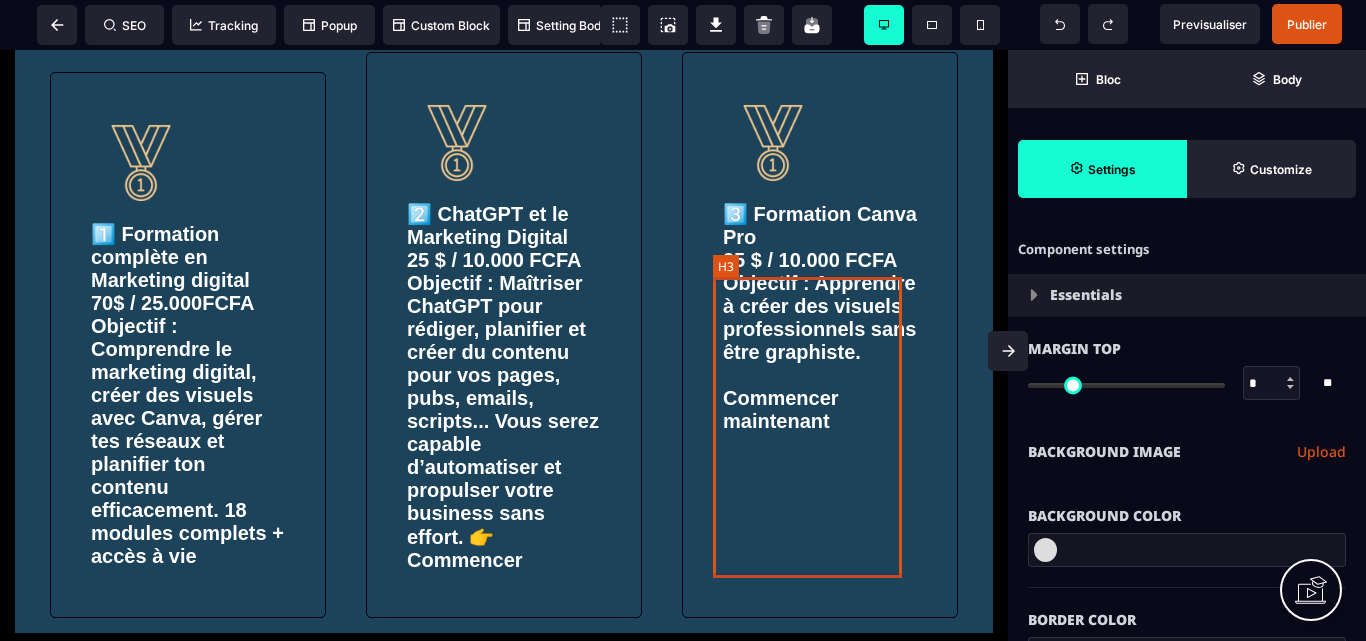 scroll, scrollTop: 2100, scrollLeft: 0, axis: vertical 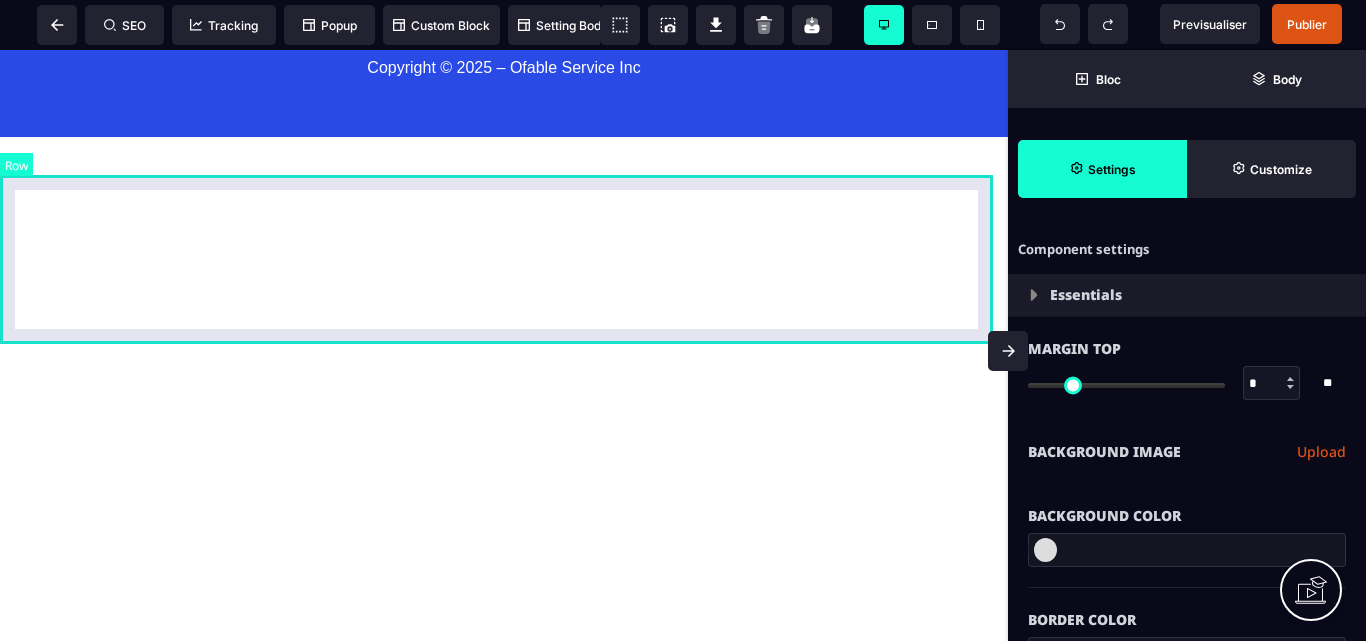 click on "Copyright © 2025 – Ofable Service Inc" at bounding box center (504, 53) 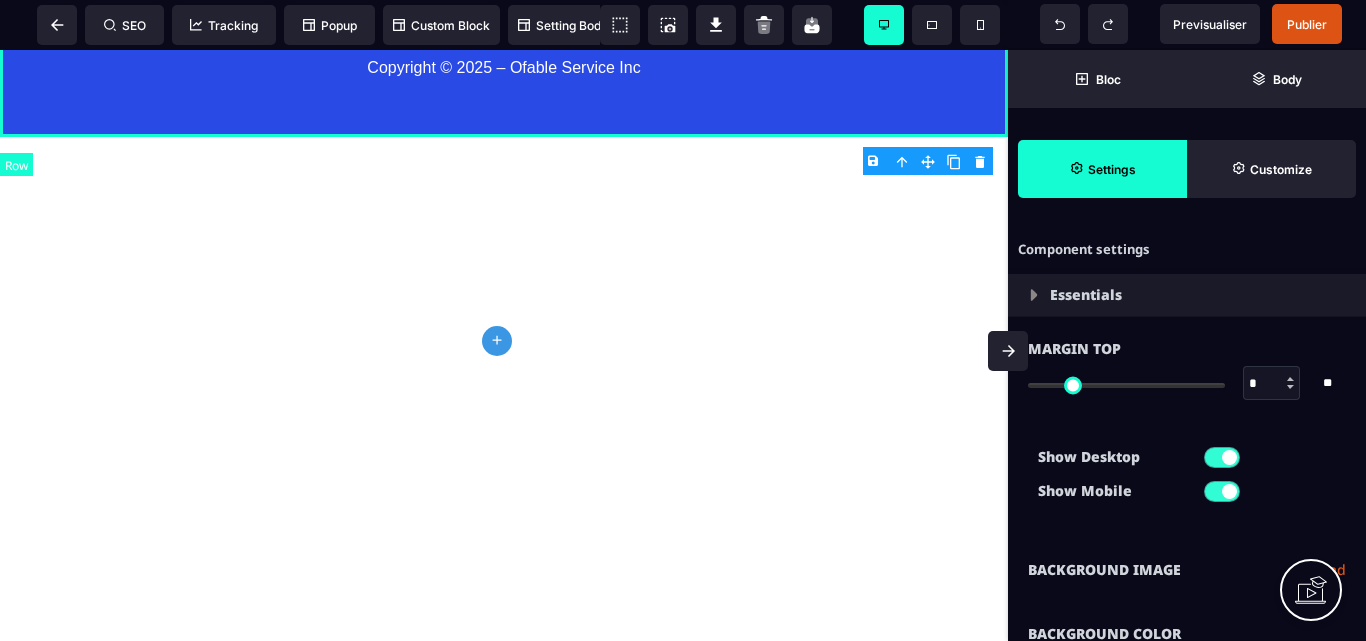 type on "*" 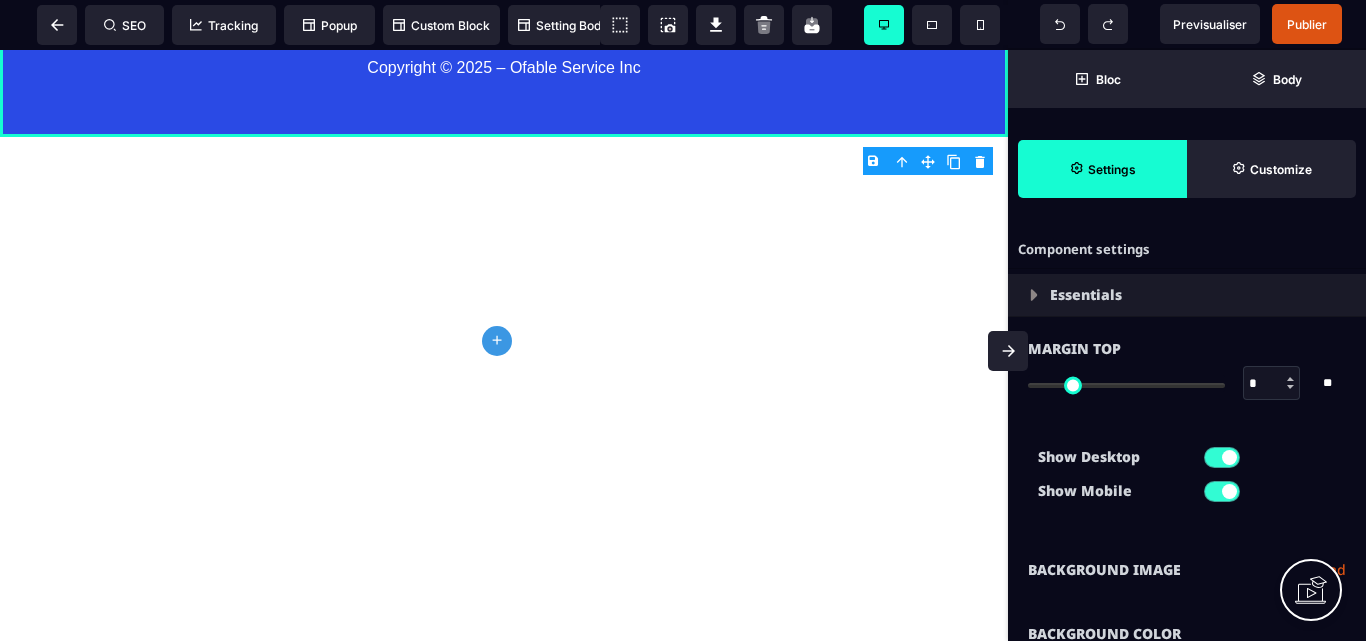 click on "plus" 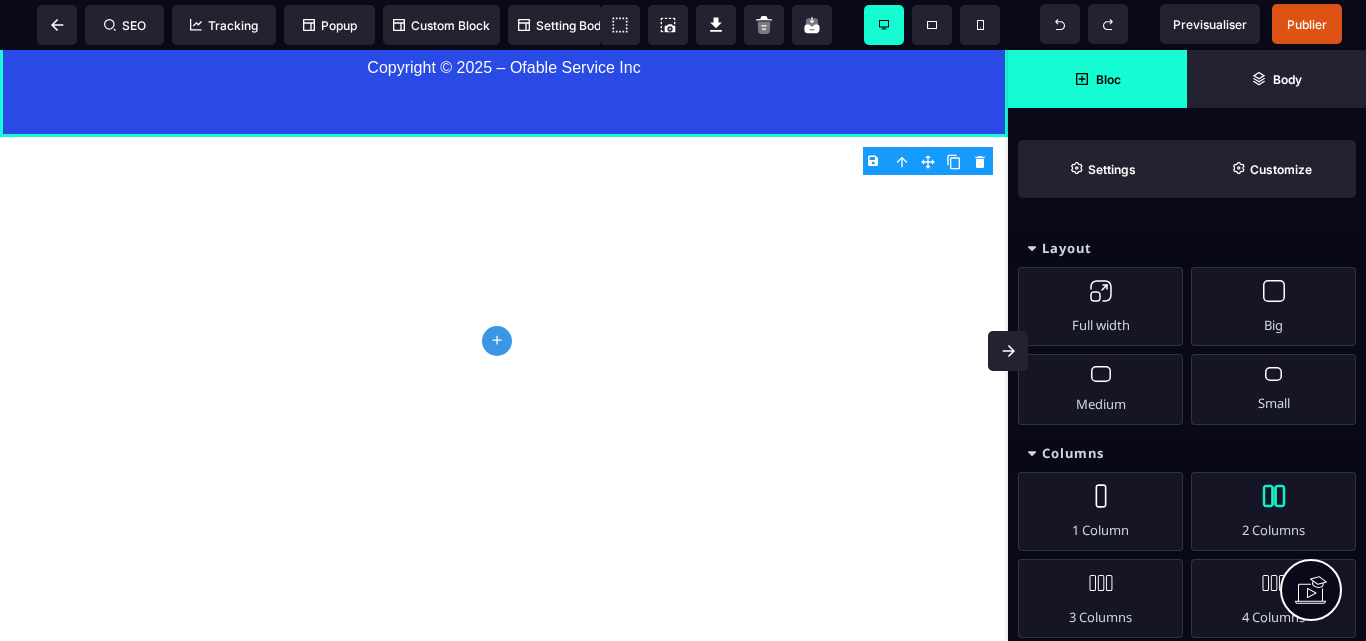 scroll, scrollTop: 278, scrollLeft: 0, axis: vertical 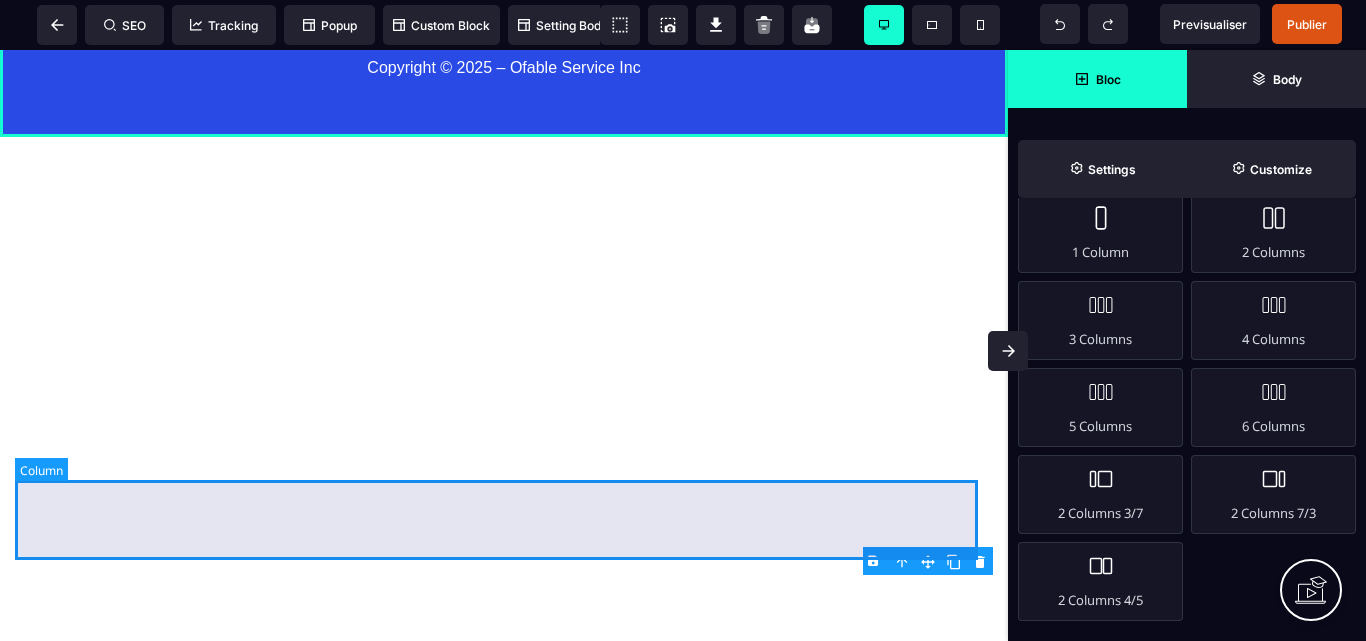 click at bounding box center [504, -86] 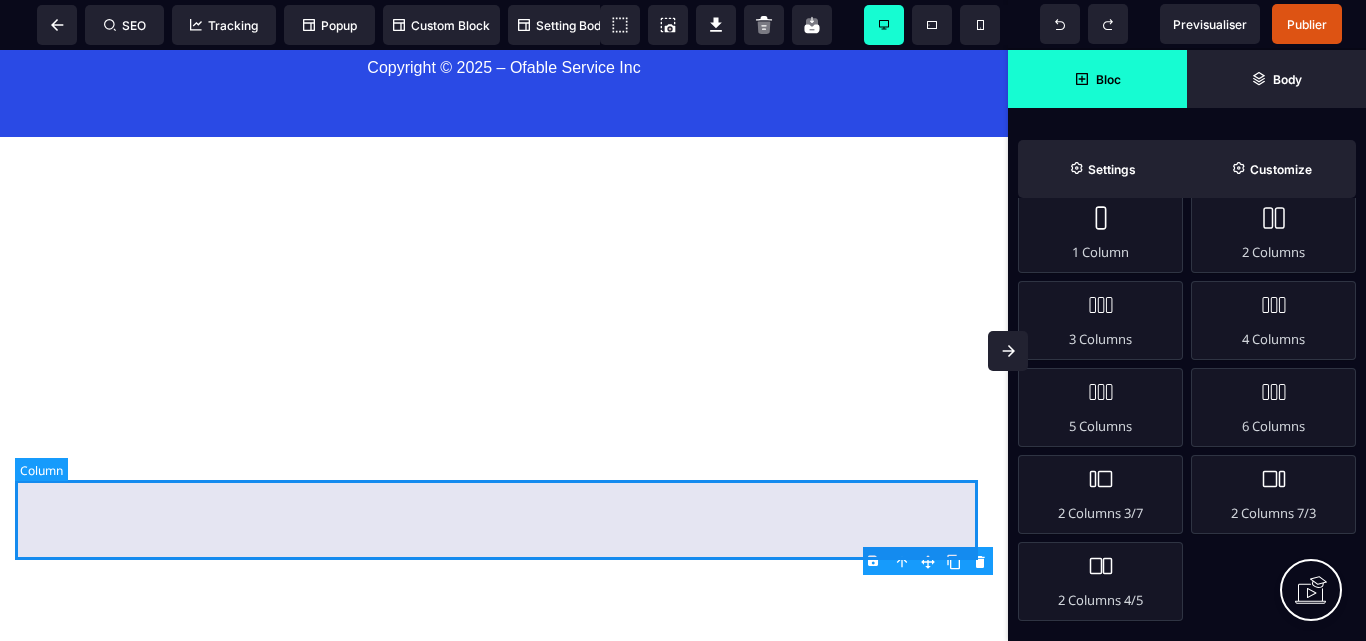 select on "*" 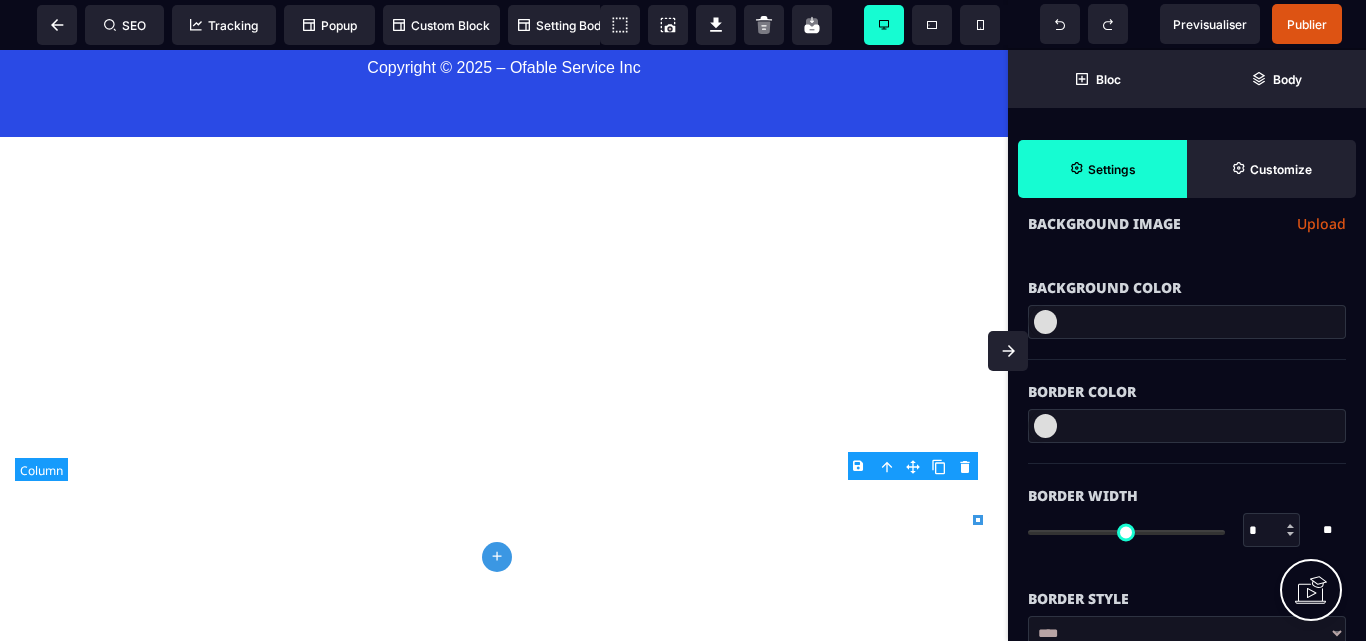 scroll, scrollTop: 0, scrollLeft: 0, axis: both 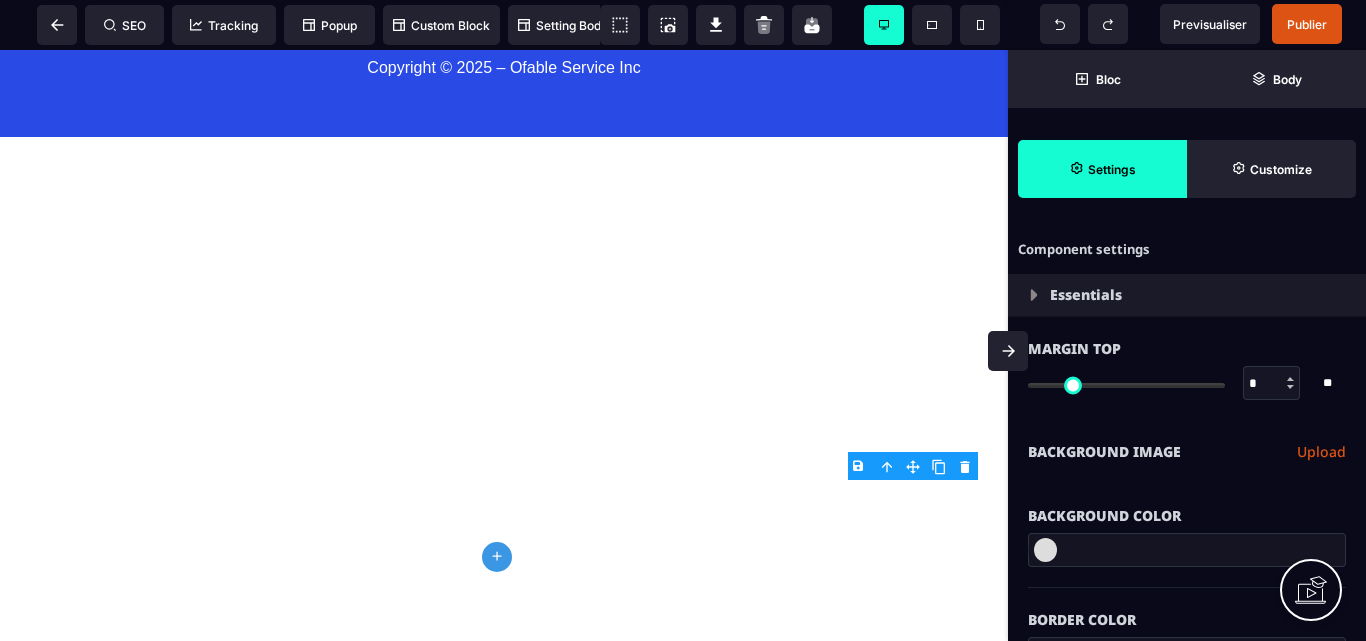 click on "plus" 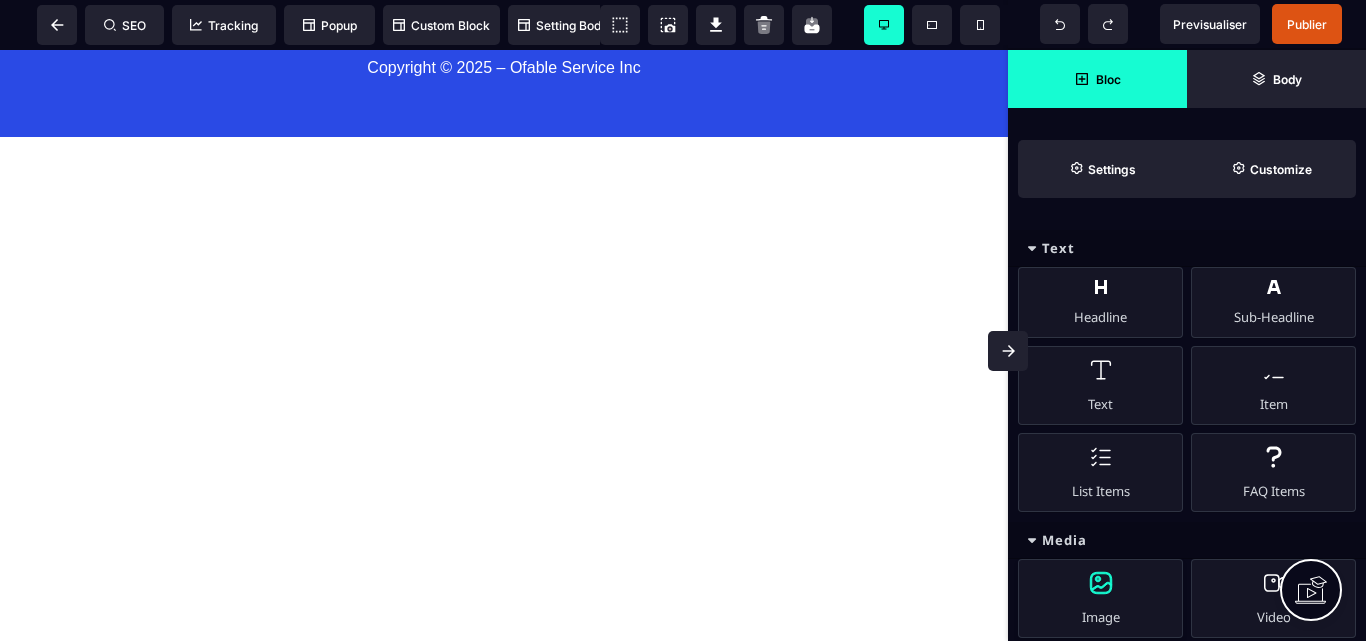 scroll, scrollTop: 18595, scrollLeft: 0, axis: vertical 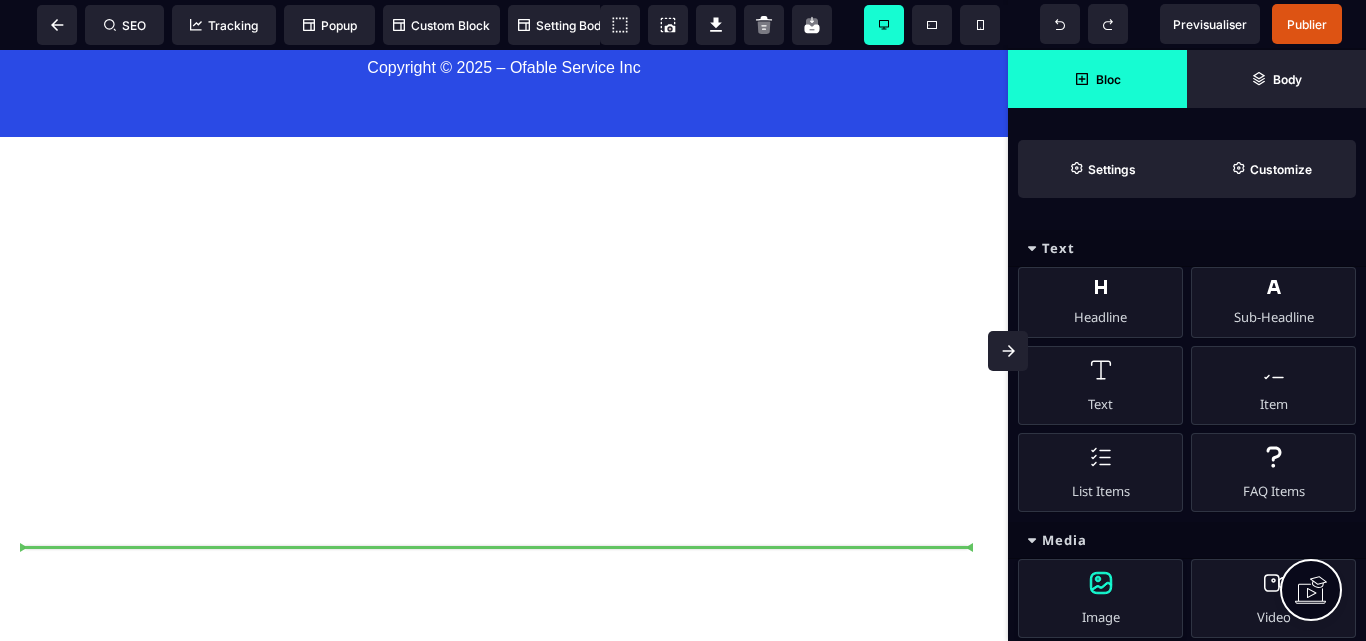 select 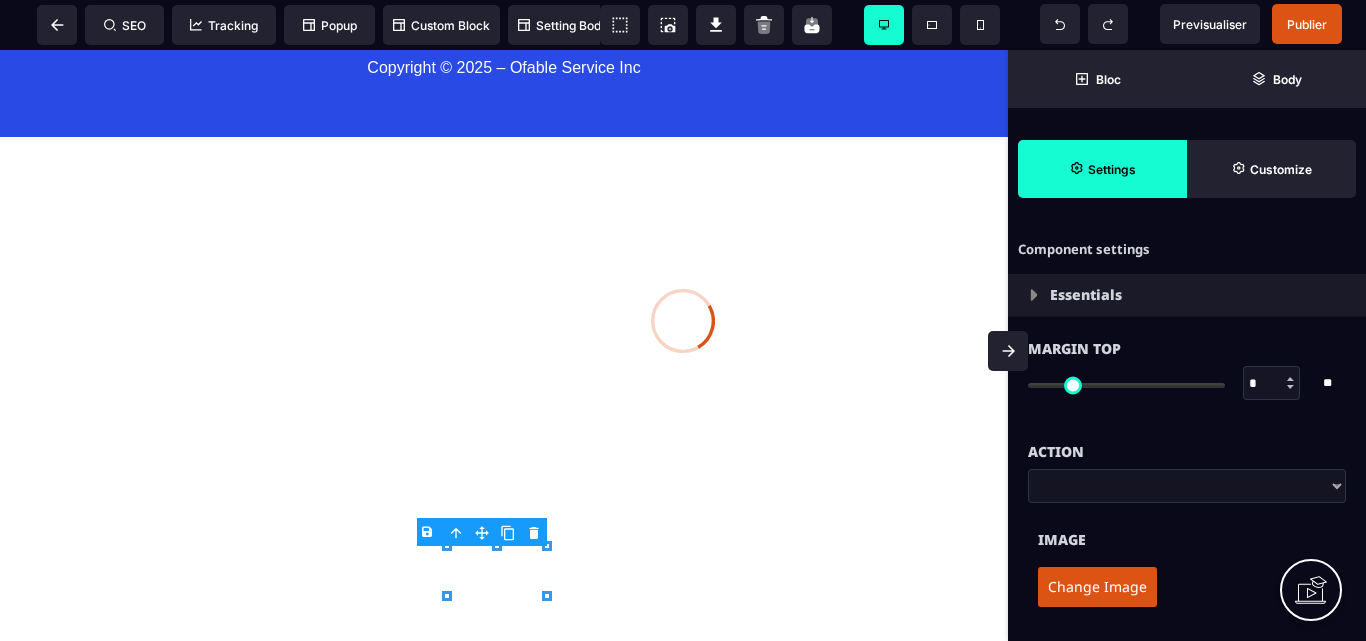 type on "*" 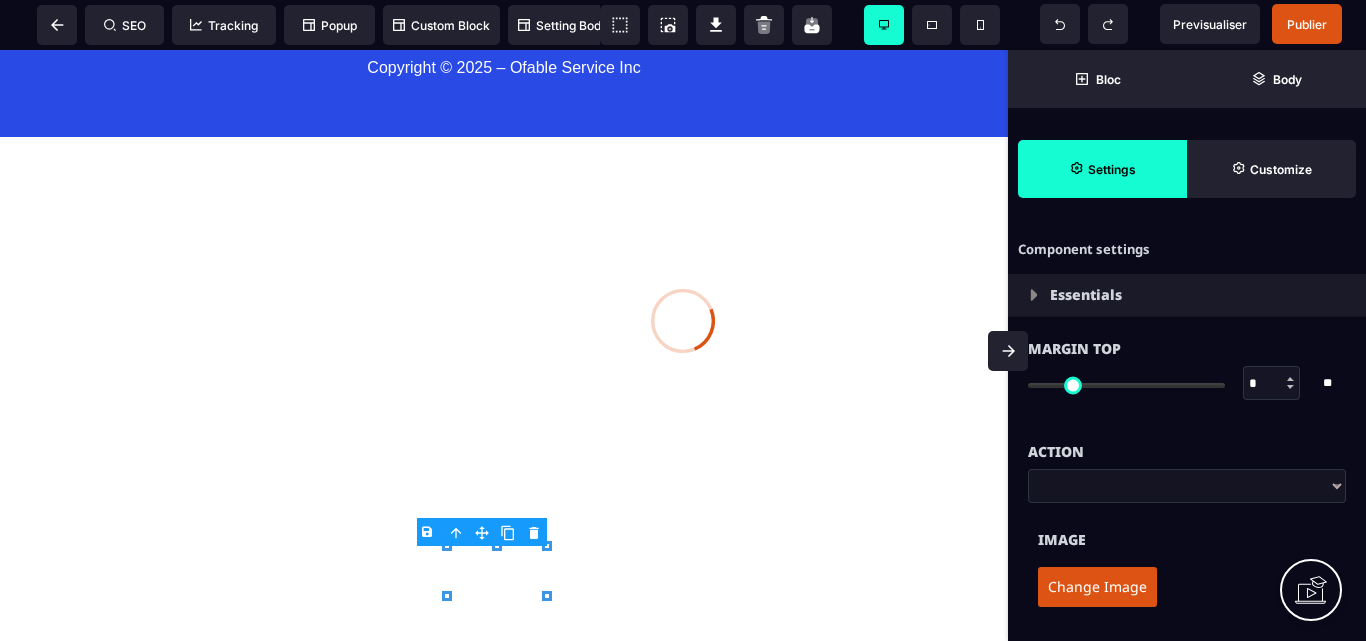 type on "****" 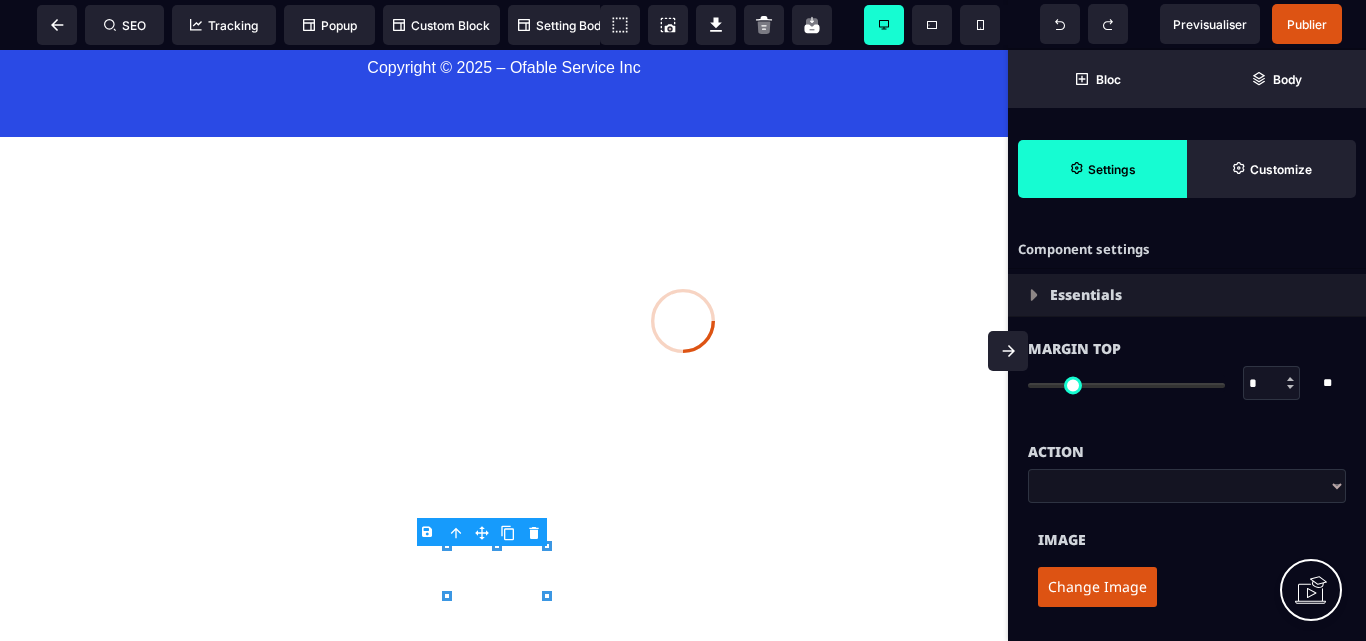 type on "***" 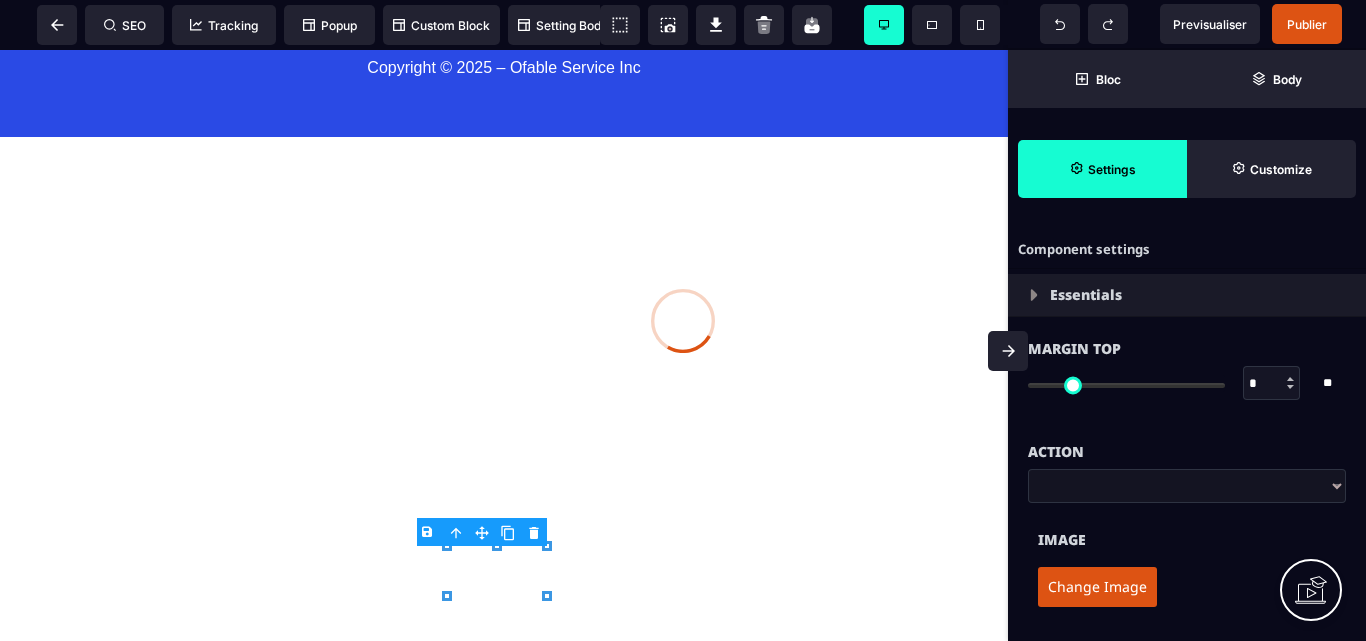 type on "***" 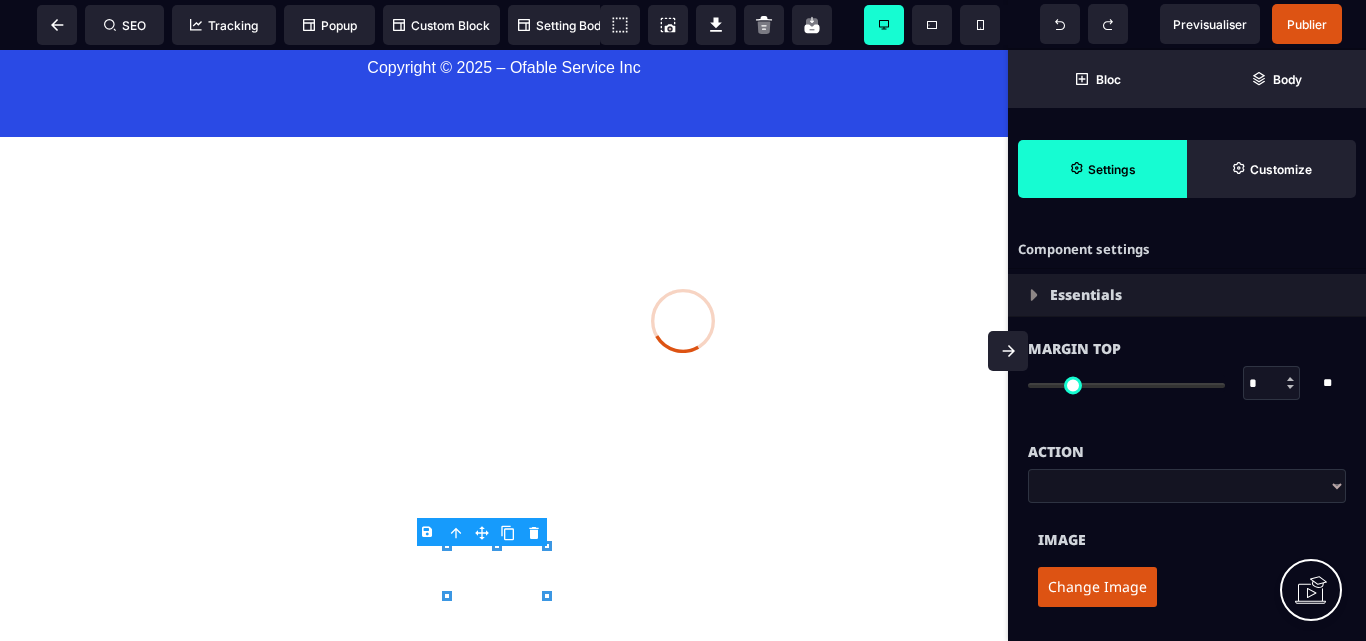 type on "*" 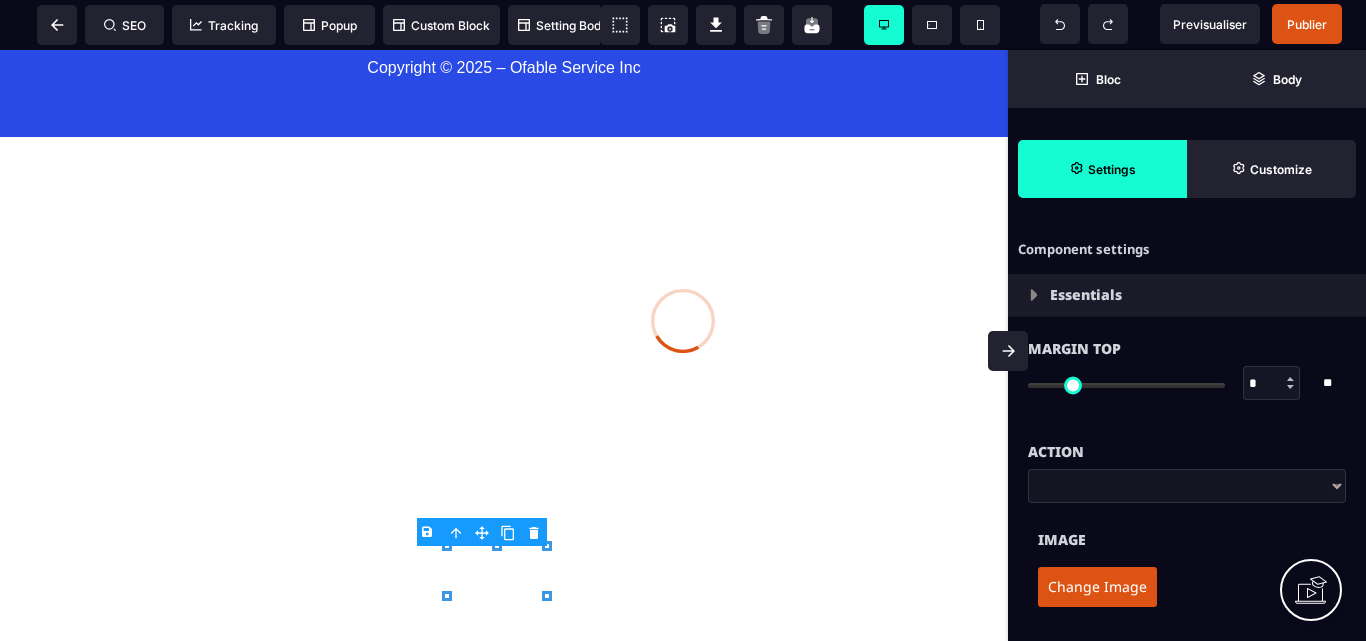 type on "*" 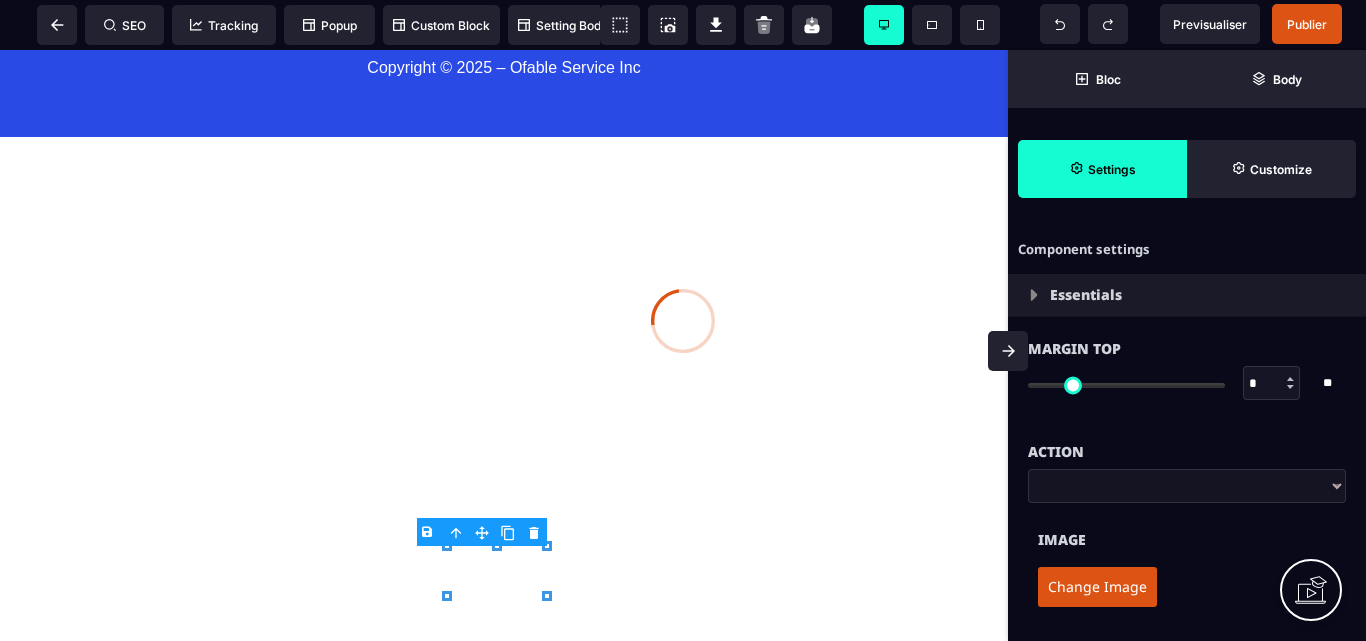 type on "*" 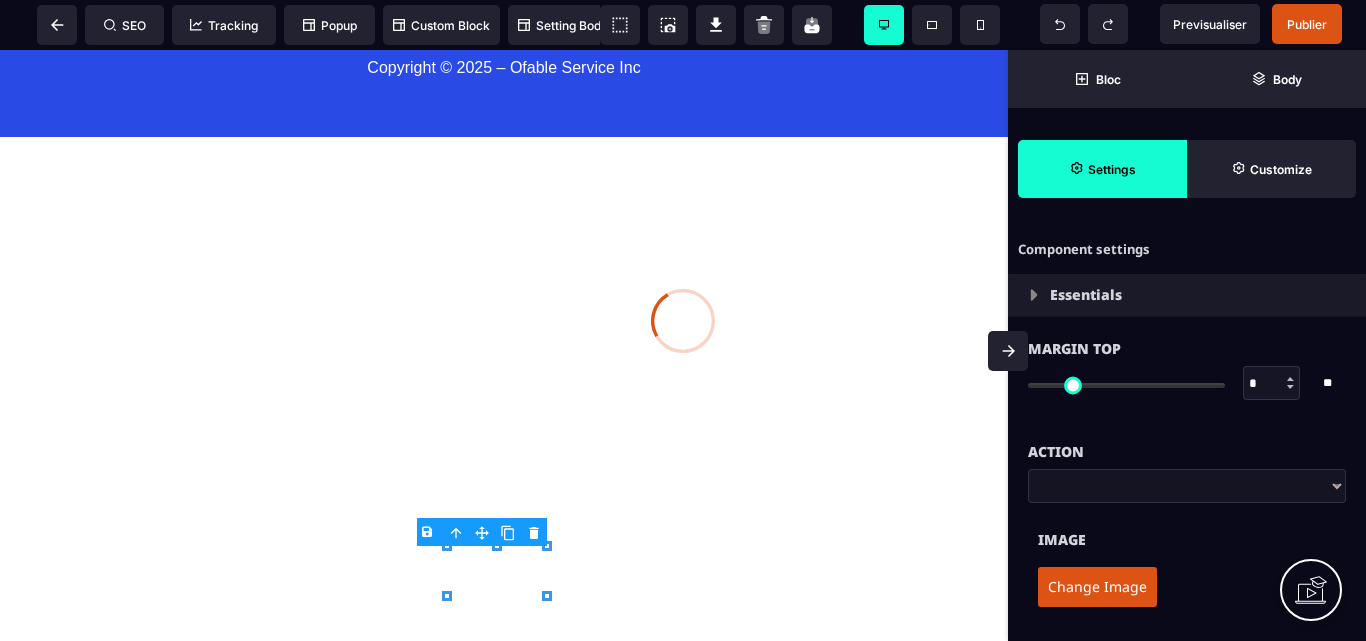type on "*" 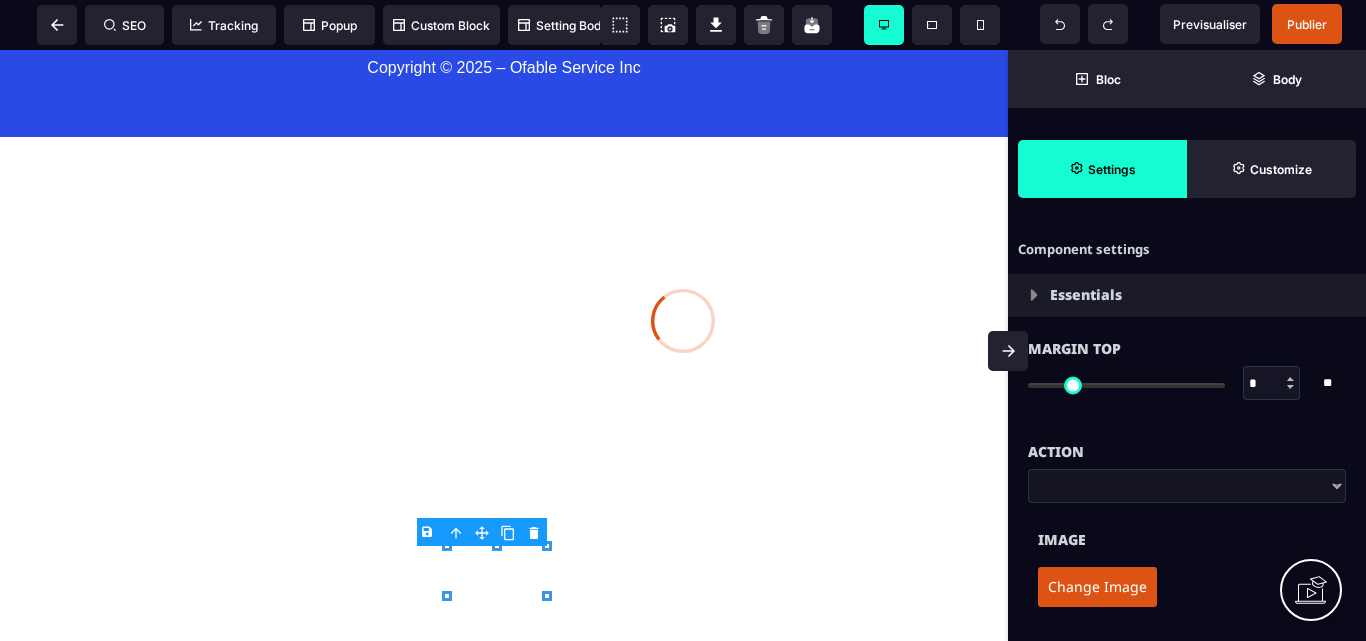 type on "*" 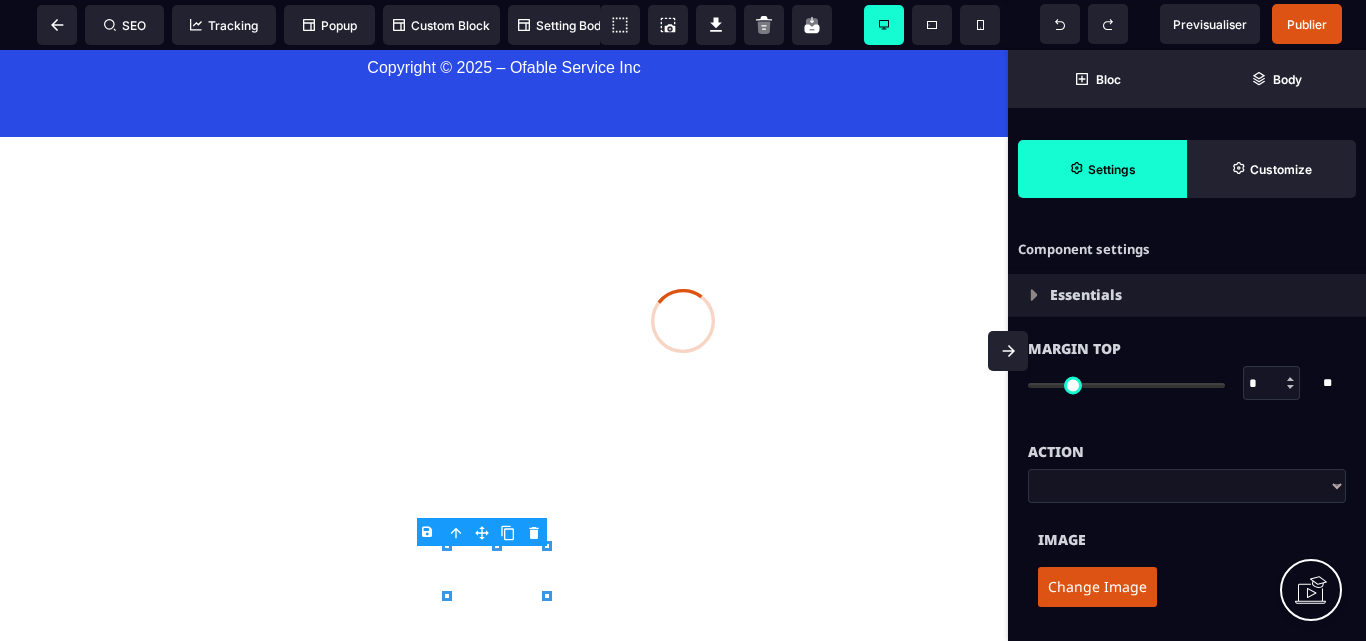 select on "**" 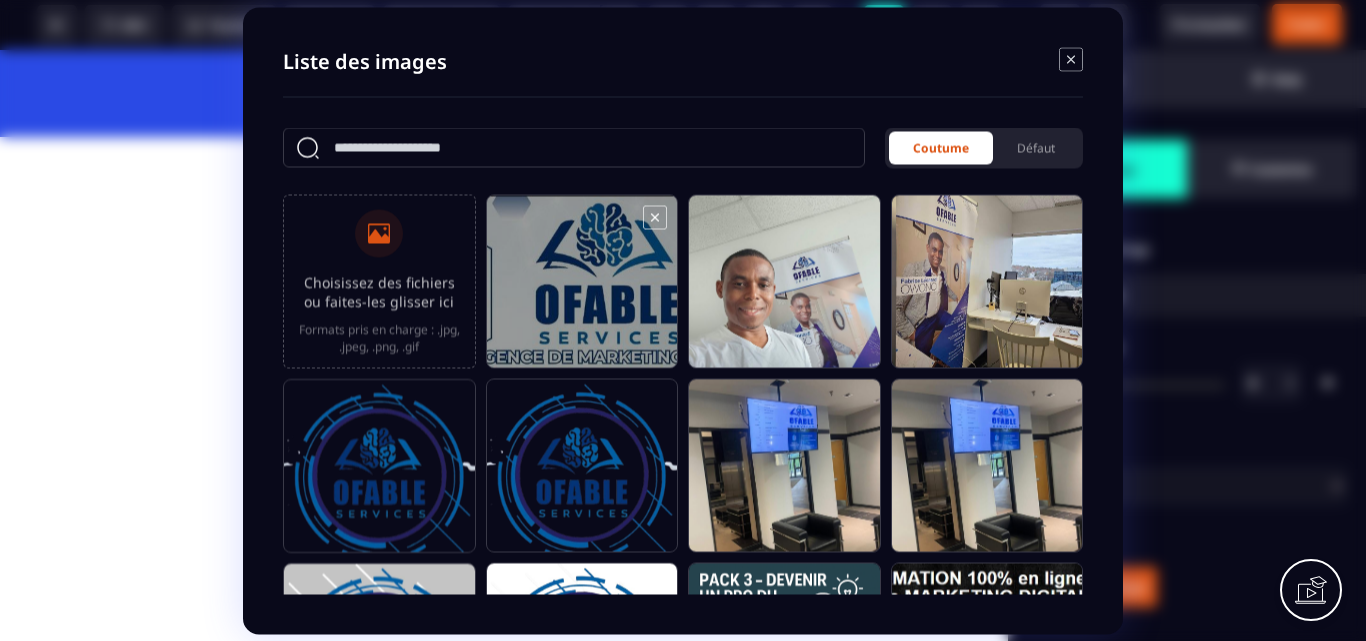 click at bounding box center [582, 290] 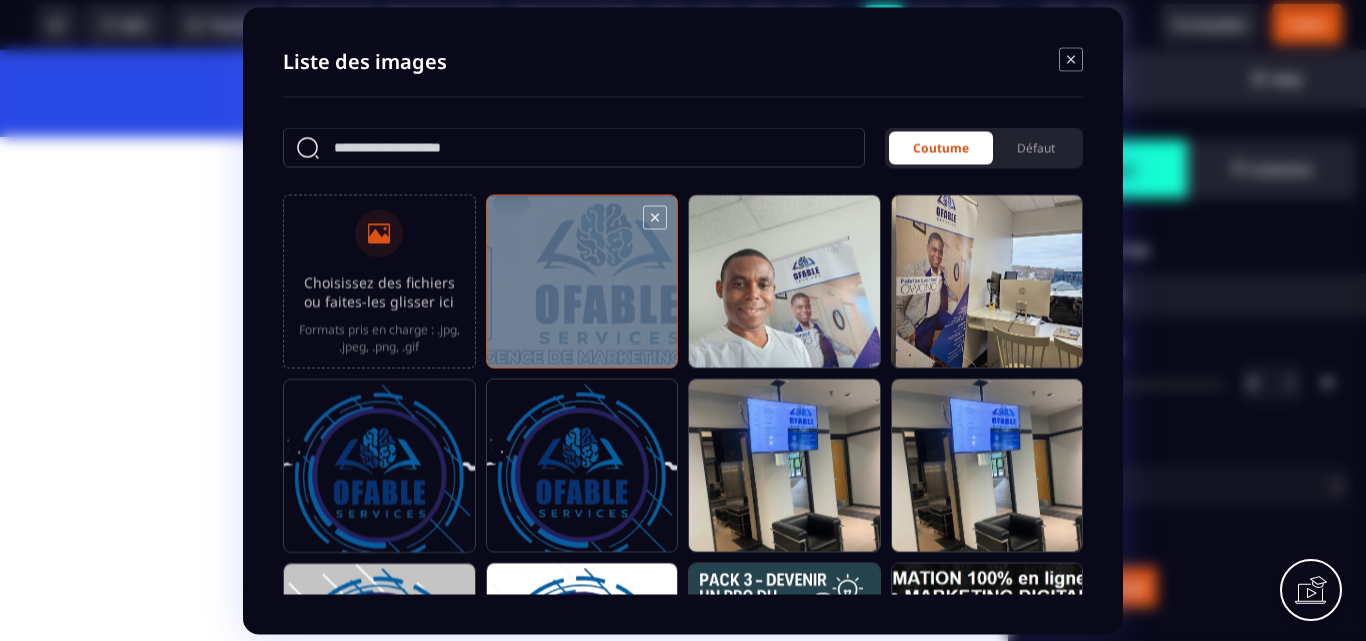click at bounding box center (582, 290) 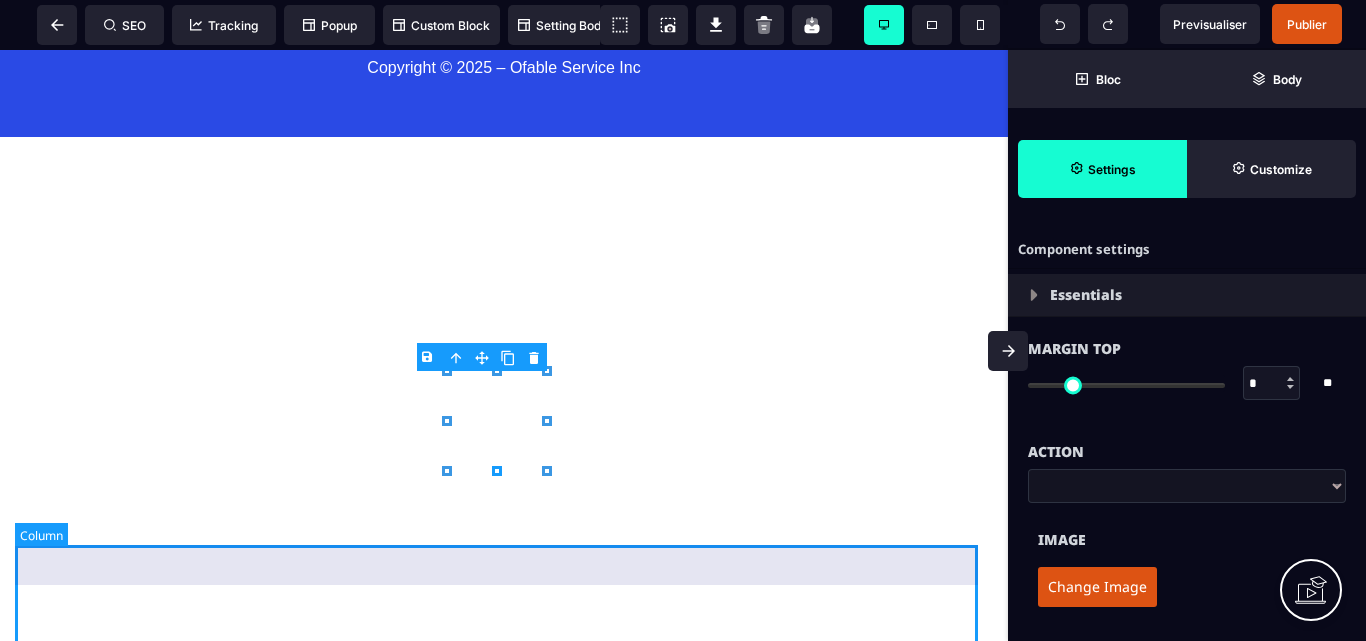scroll, scrollTop: 18895, scrollLeft: 0, axis: vertical 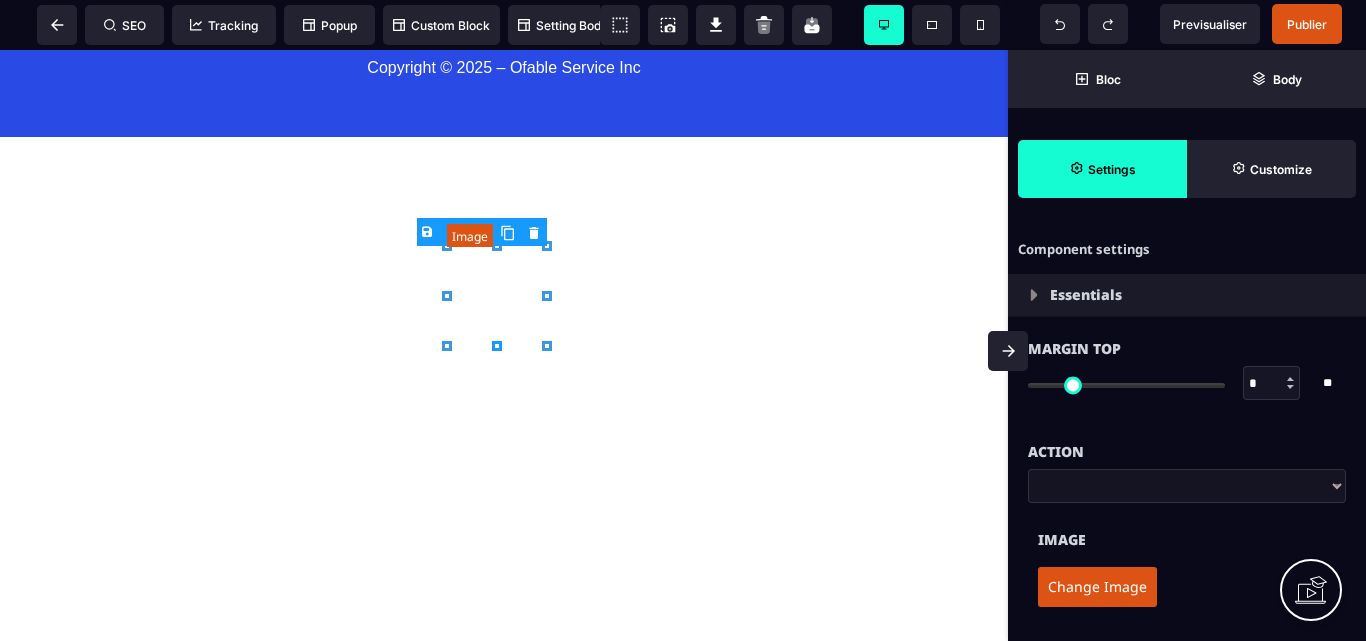 click at bounding box center [504, -140] 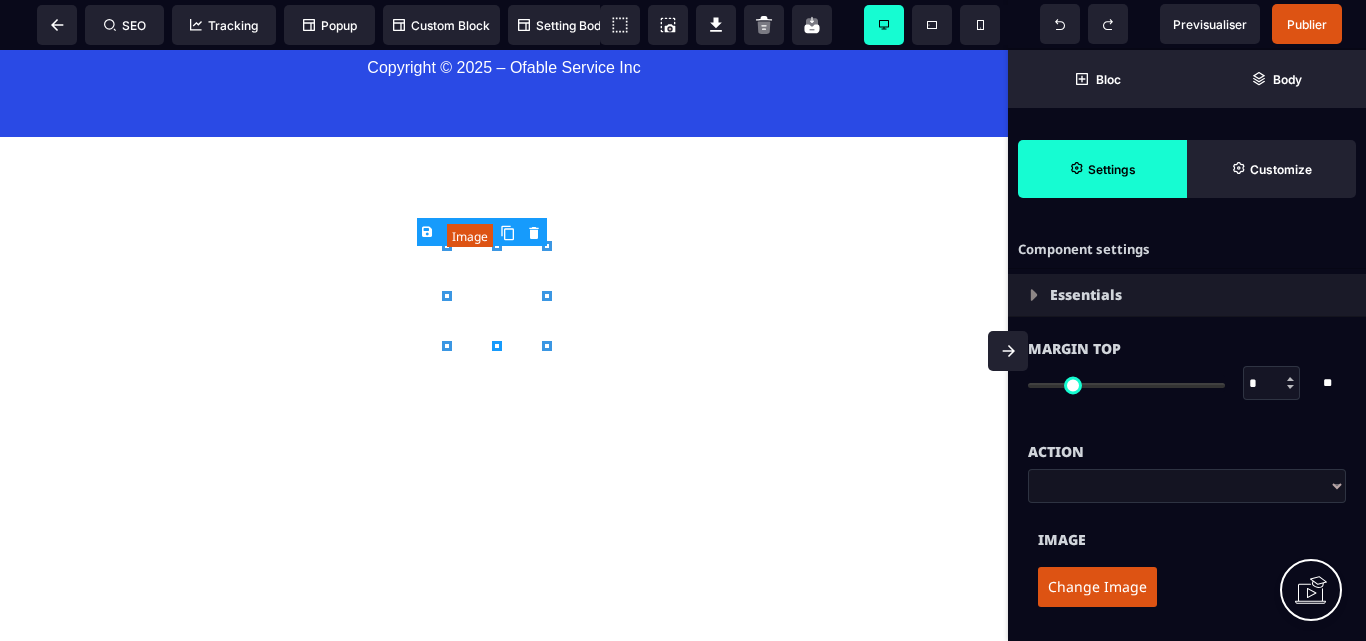 click at bounding box center [504, -140] 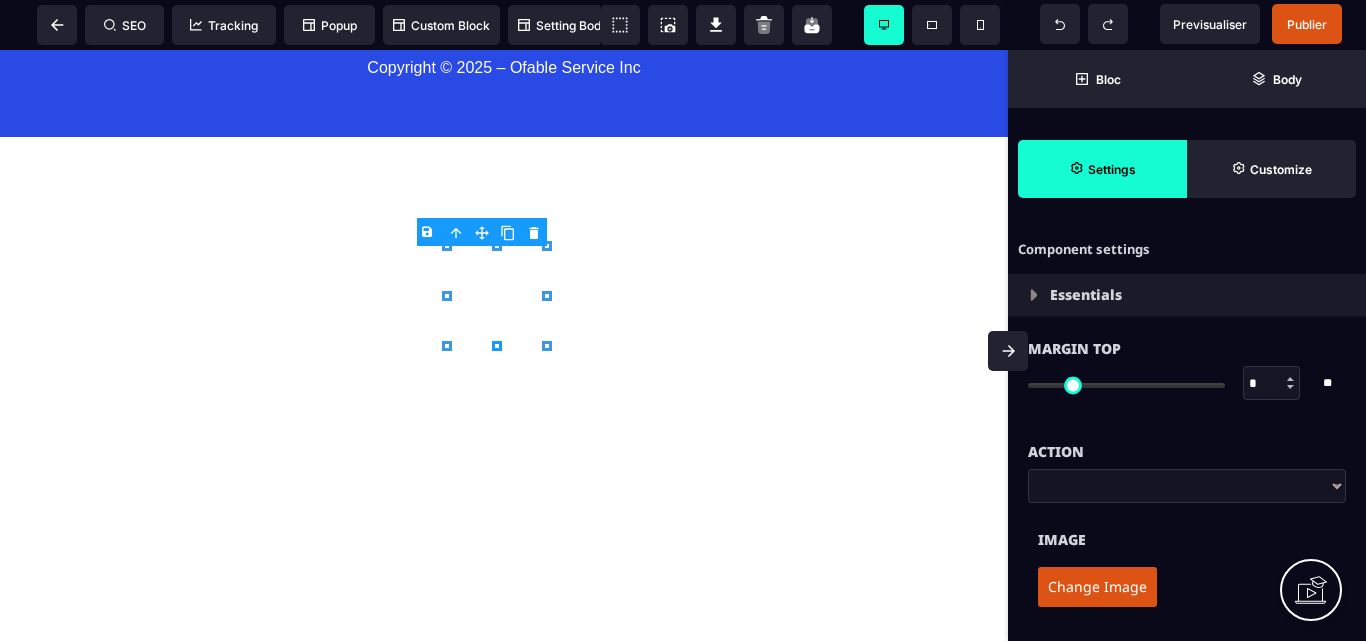 click on "Change Image" at bounding box center [1097, 587] 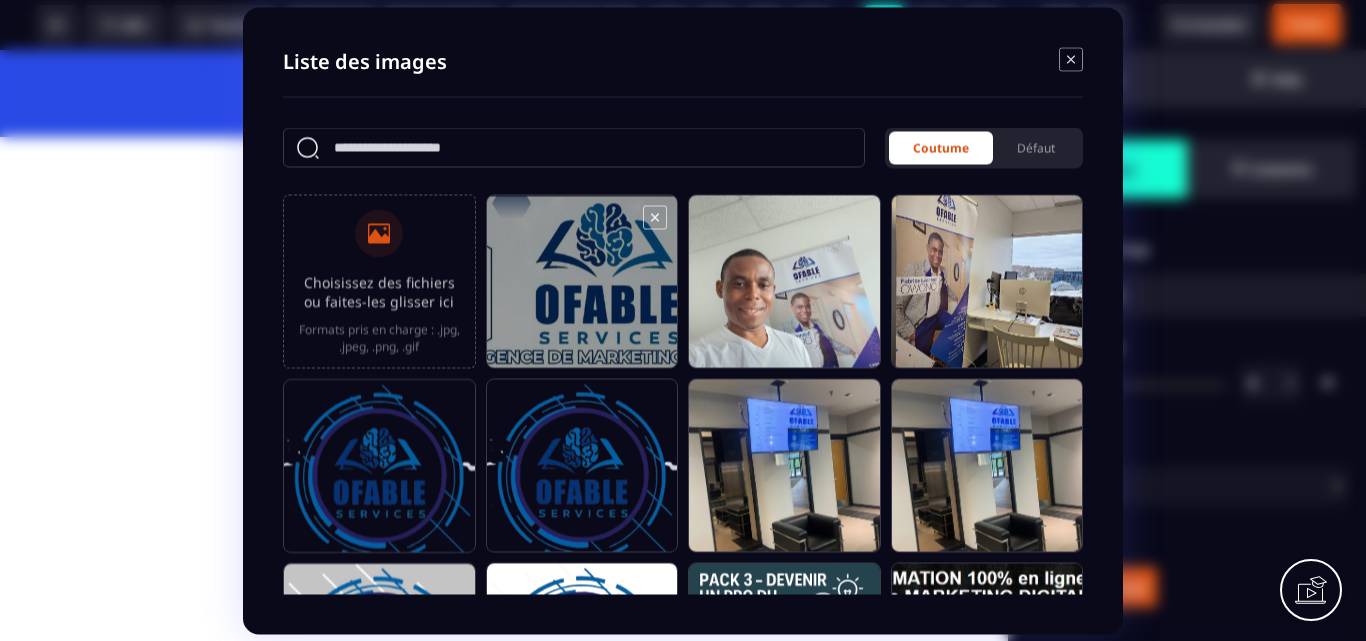 click at bounding box center (582, 290) 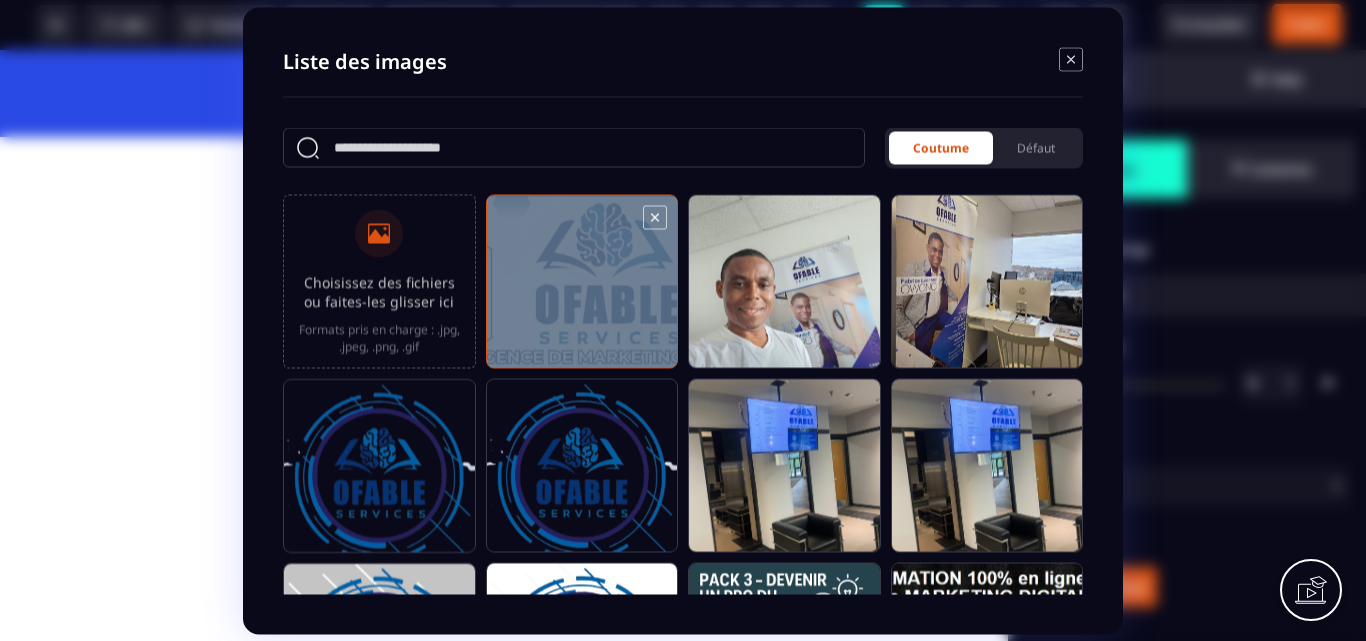click at bounding box center [582, 290] 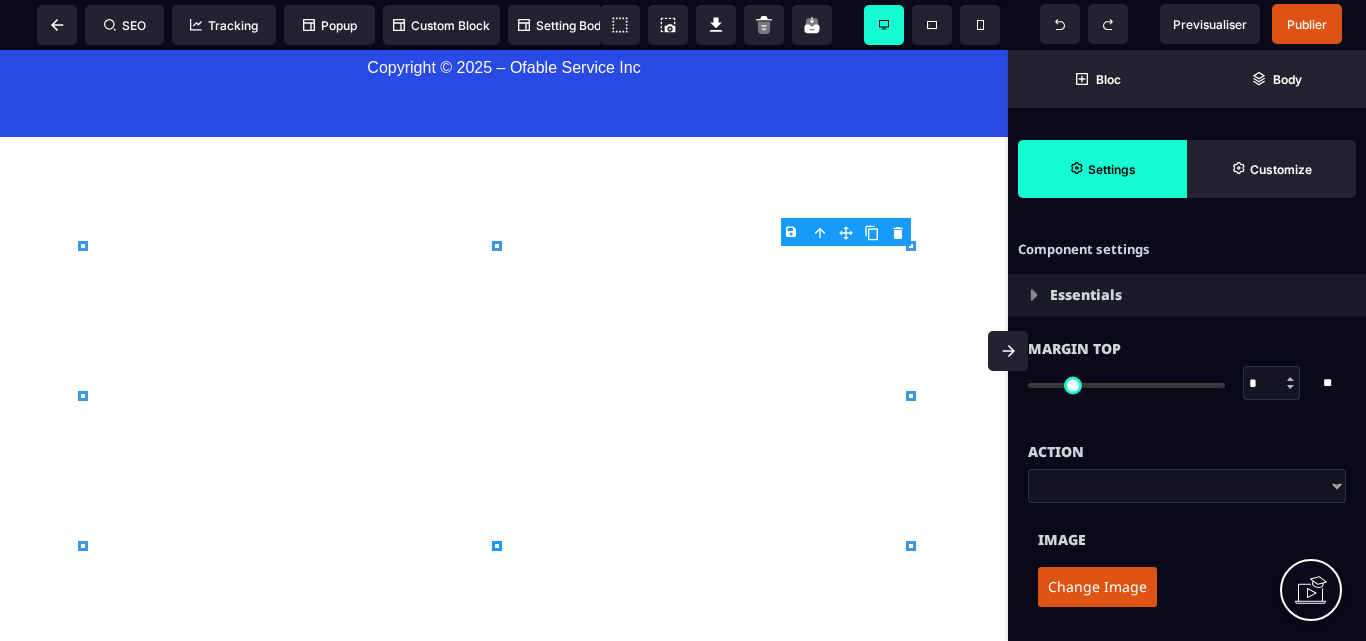 type on "***" 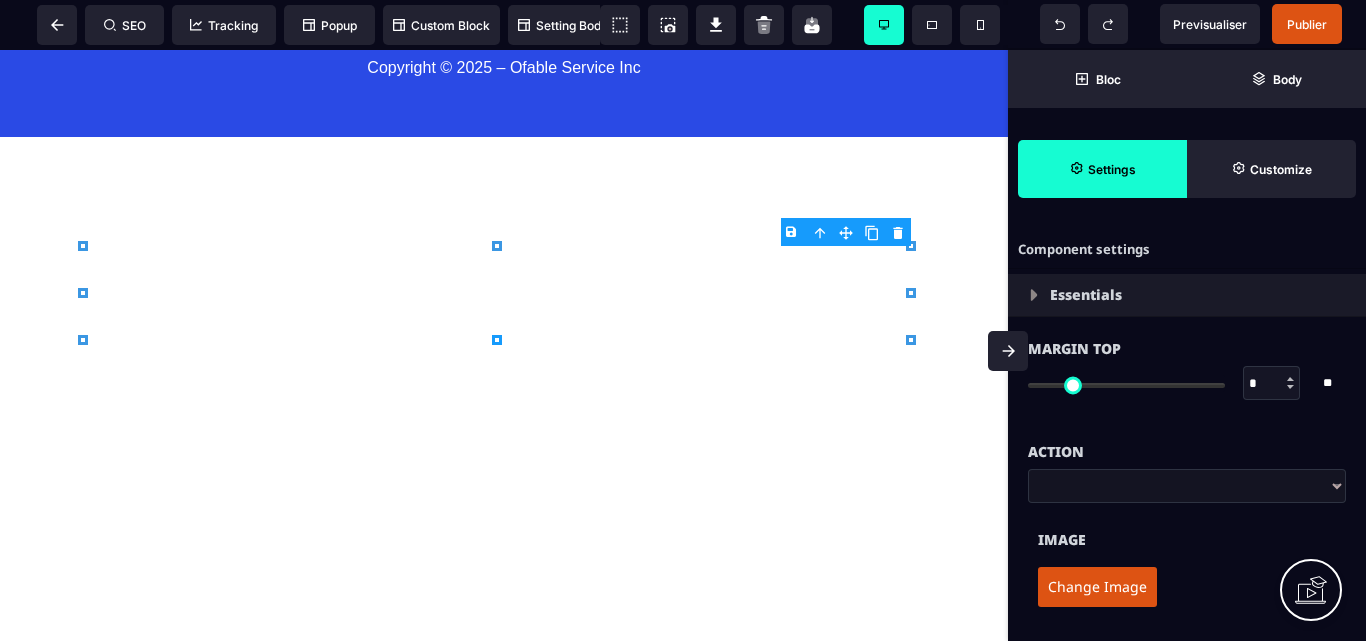click on "B I U S
A *******
Image" at bounding box center [504, 345] 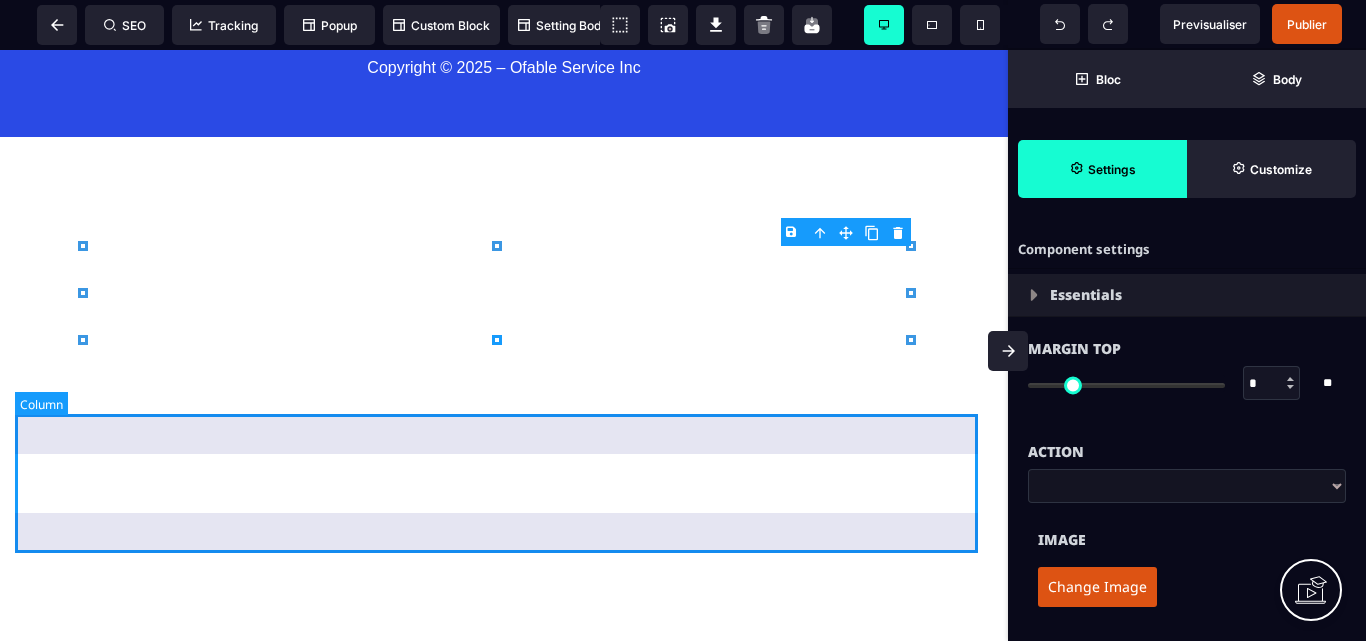type 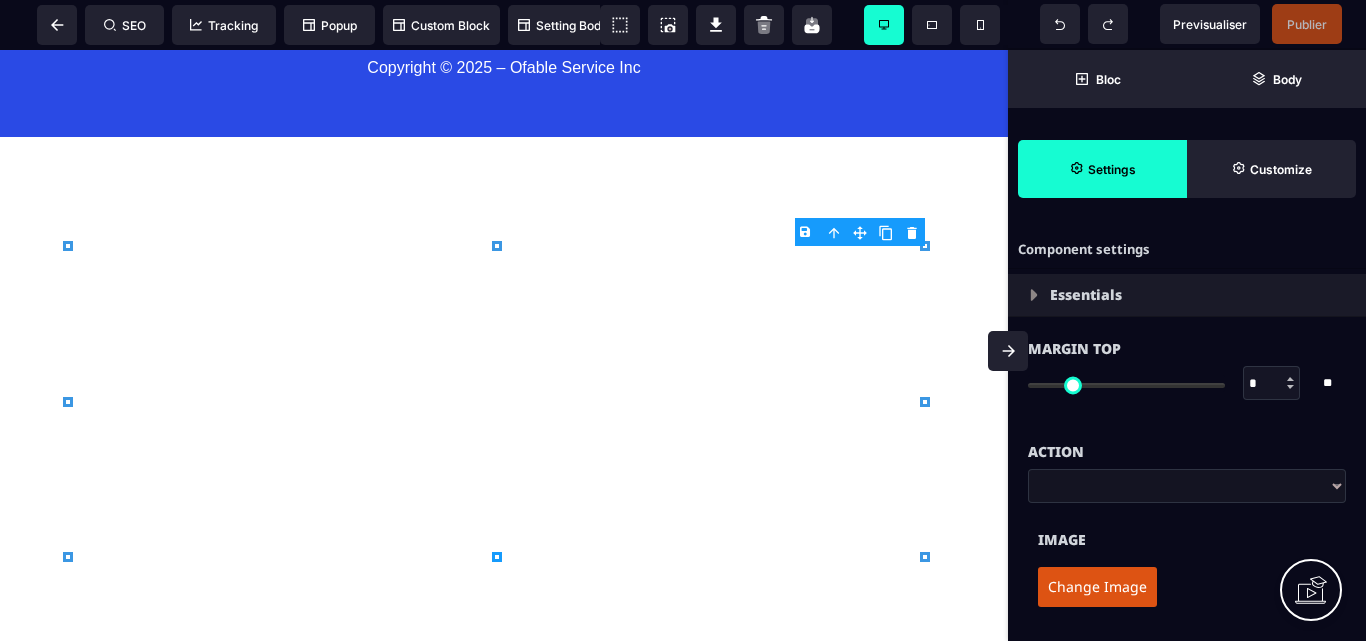 type on "***" 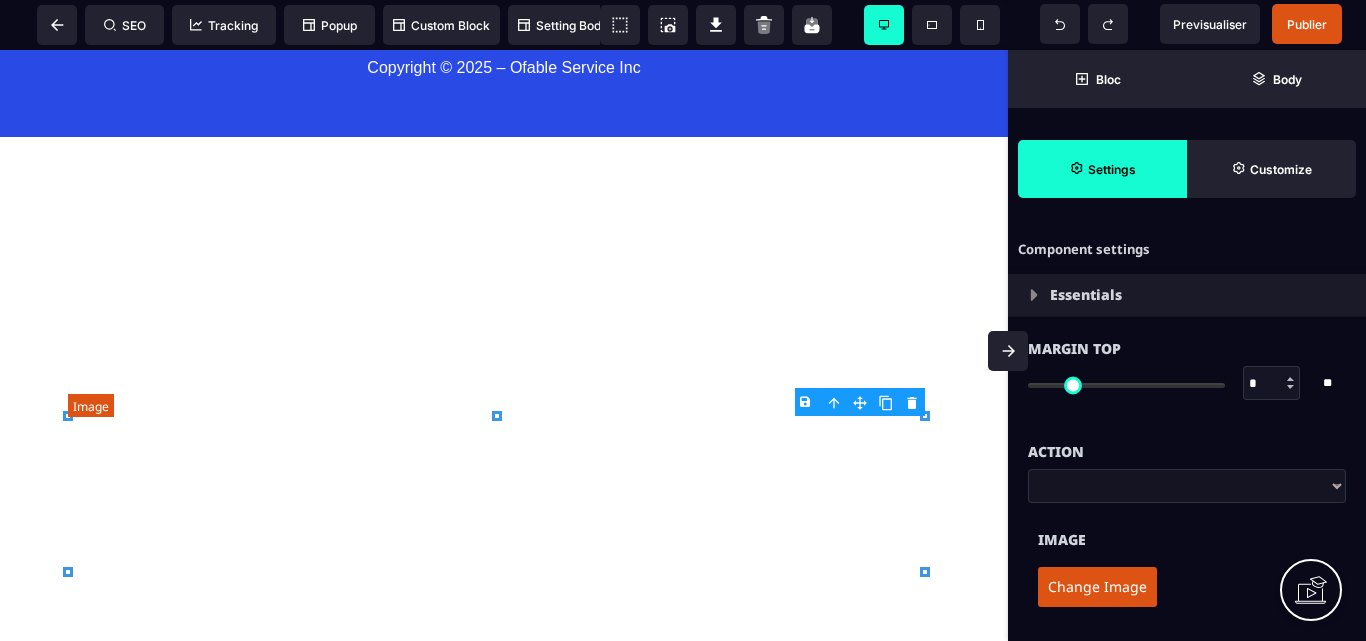 scroll, scrollTop: 18695, scrollLeft: 0, axis: vertical 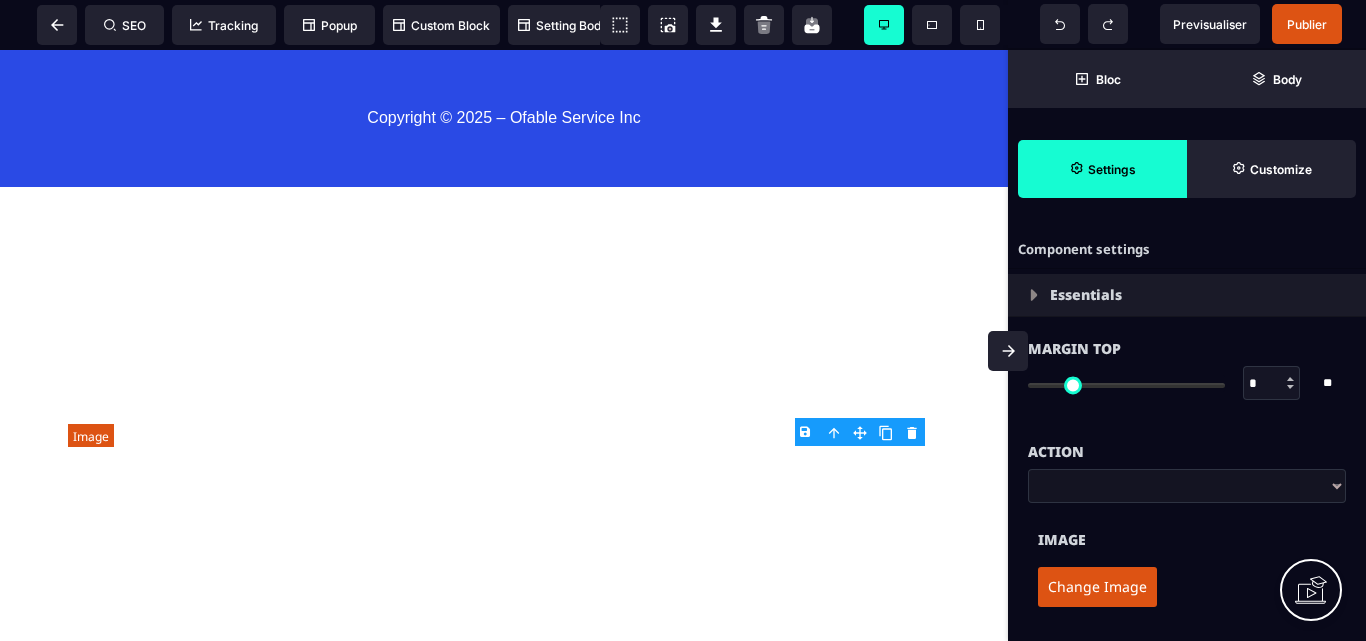 click at bounding box center (504, -196) 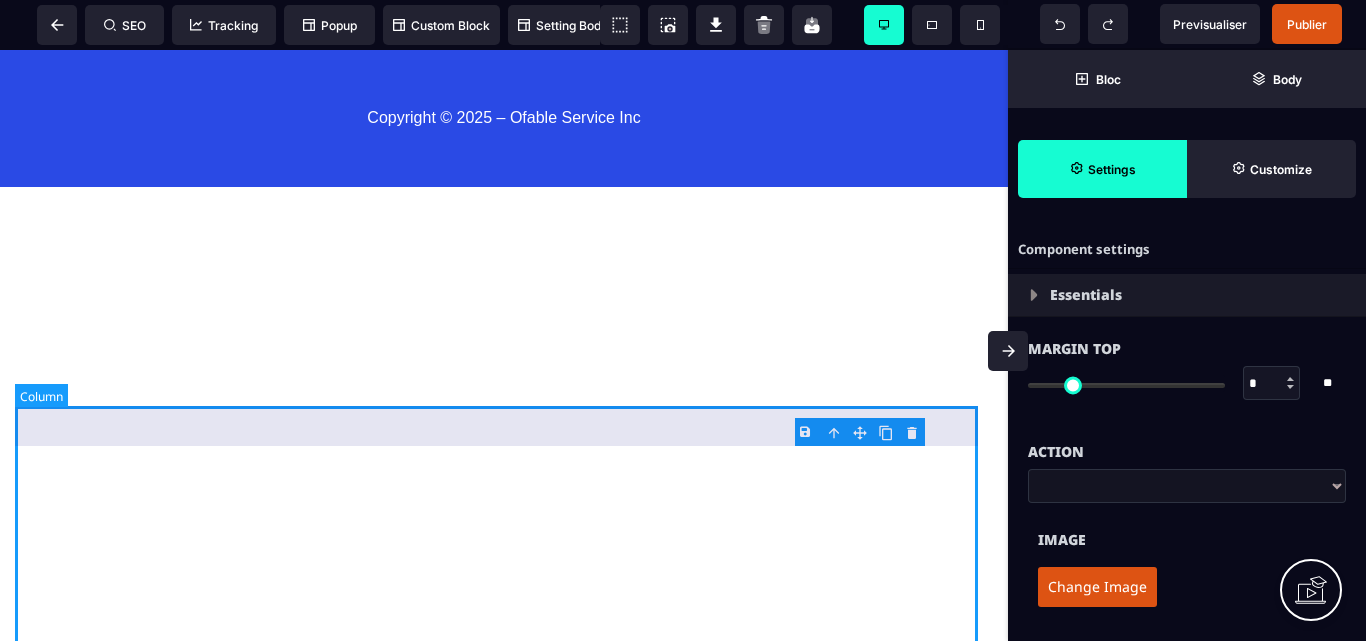click at bounding box center (504, -194) 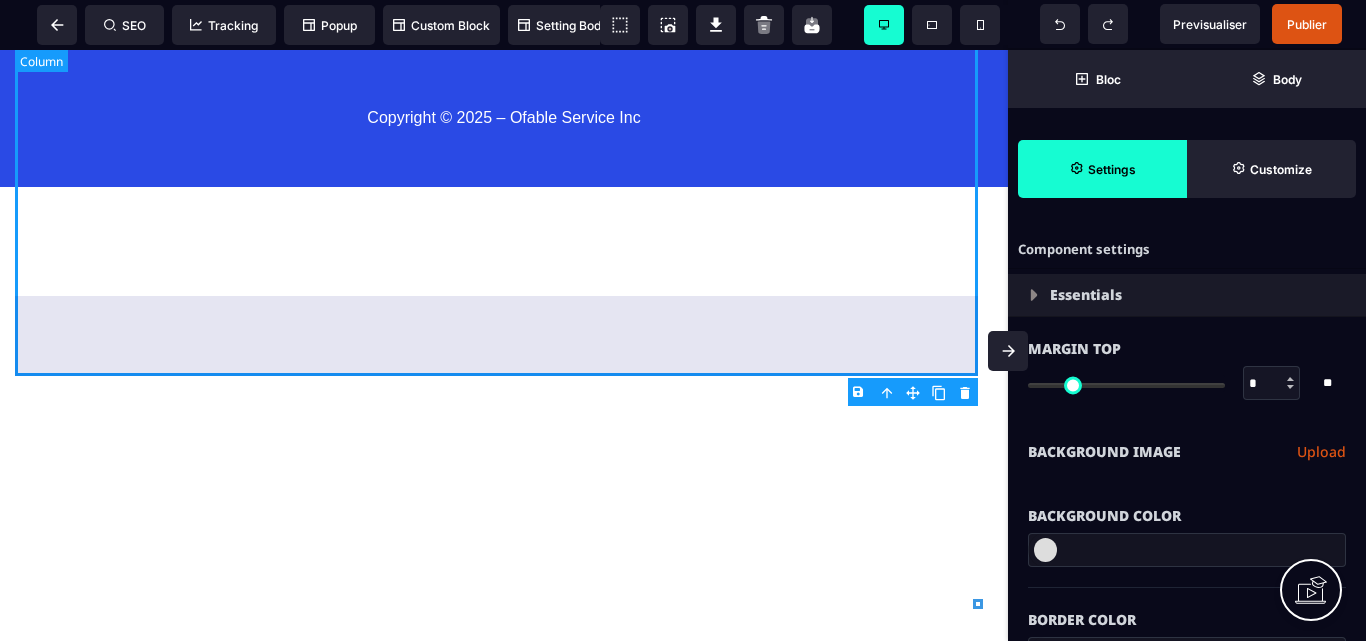 click on "[PERSON_NAME]   Consultant agréé en immigration [DEMOGRAPHIC_DATA]   Fondateur – OFABLE Services Inc.   Formateur & Mentor en marketing digital   Parents, jeunes, entrepreneurs, étudiants ou salariés, cette formation est une opportunité rare d’apprendre les vraies compétences qui permettent de gagner sa vie à l’ère du numérique.   Investis en toi maintenant, et commence à bâtir ton influence, ton audience, ta liberté.   À très bientôt dans l’espace formation !   499$ Rejoindre la formation !" at bounding box center (504, -1204) 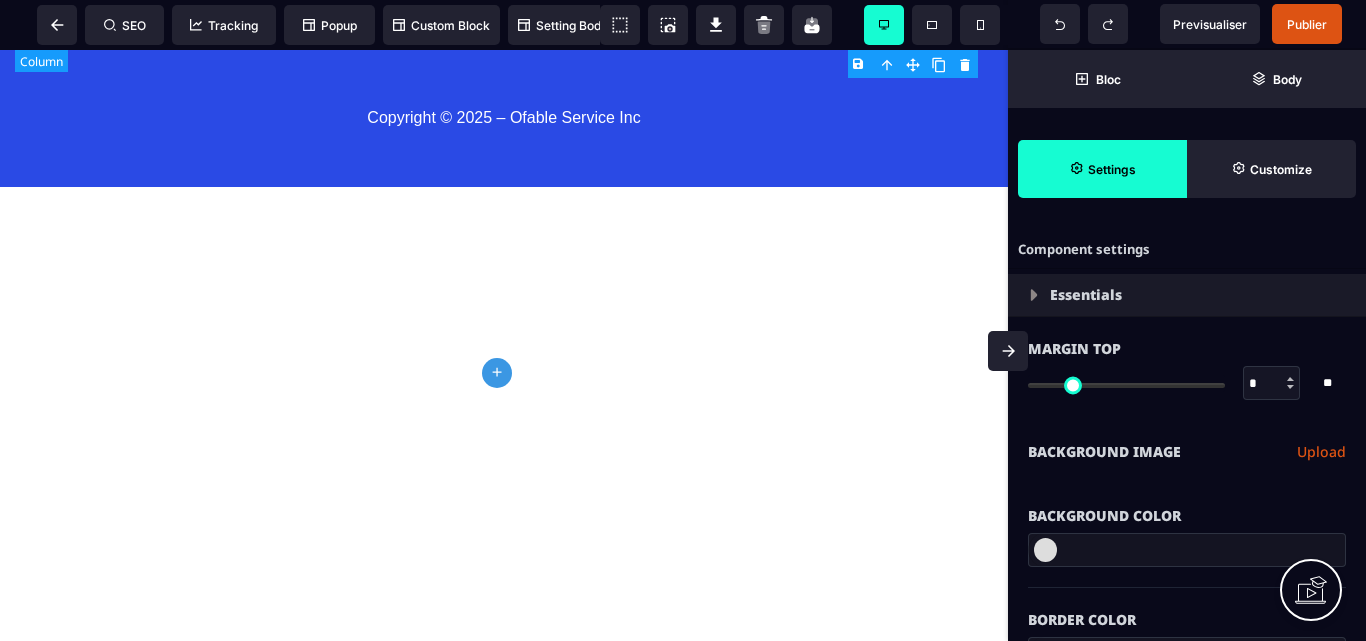 type on "*" 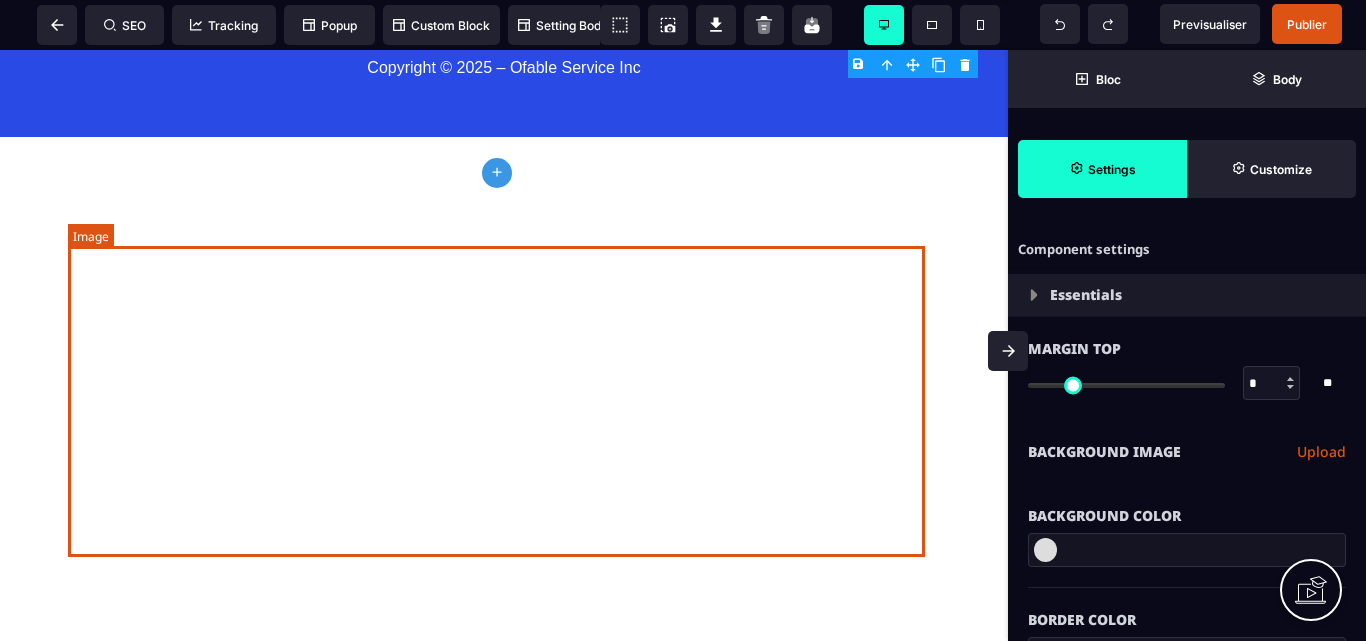 scroll, scrollTop: 18895, scrollLeft: 0, axis: vertical 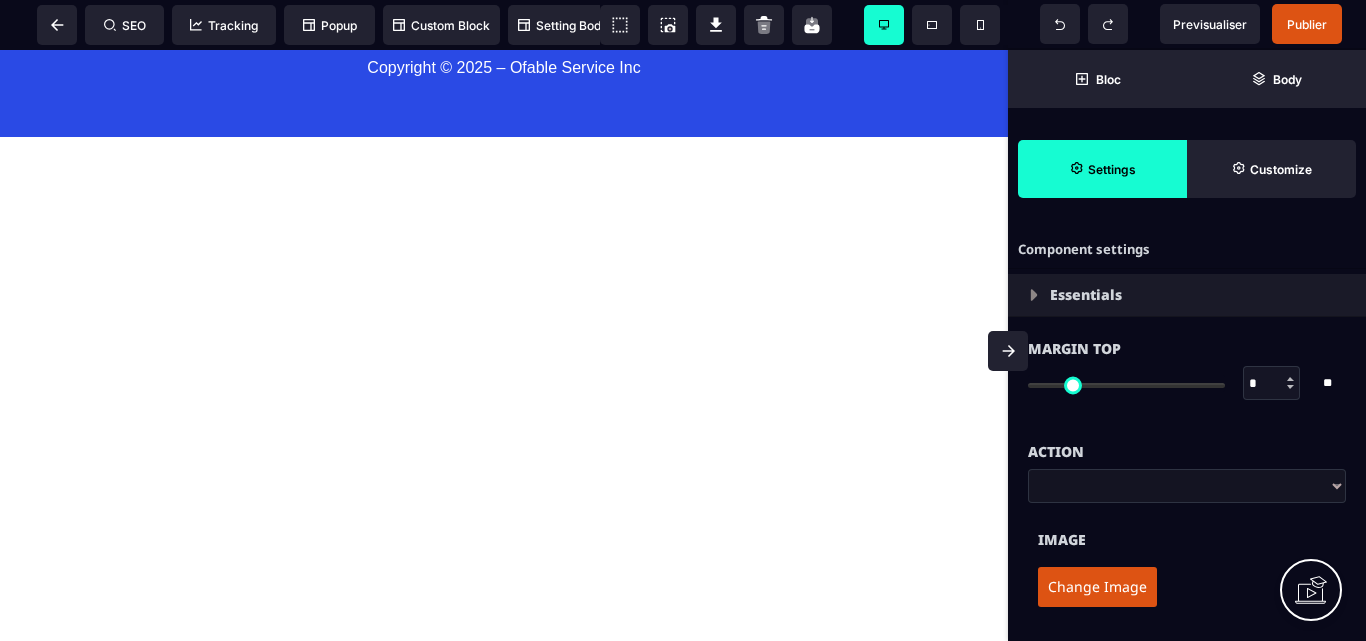 click at bounding box center (504, -244) 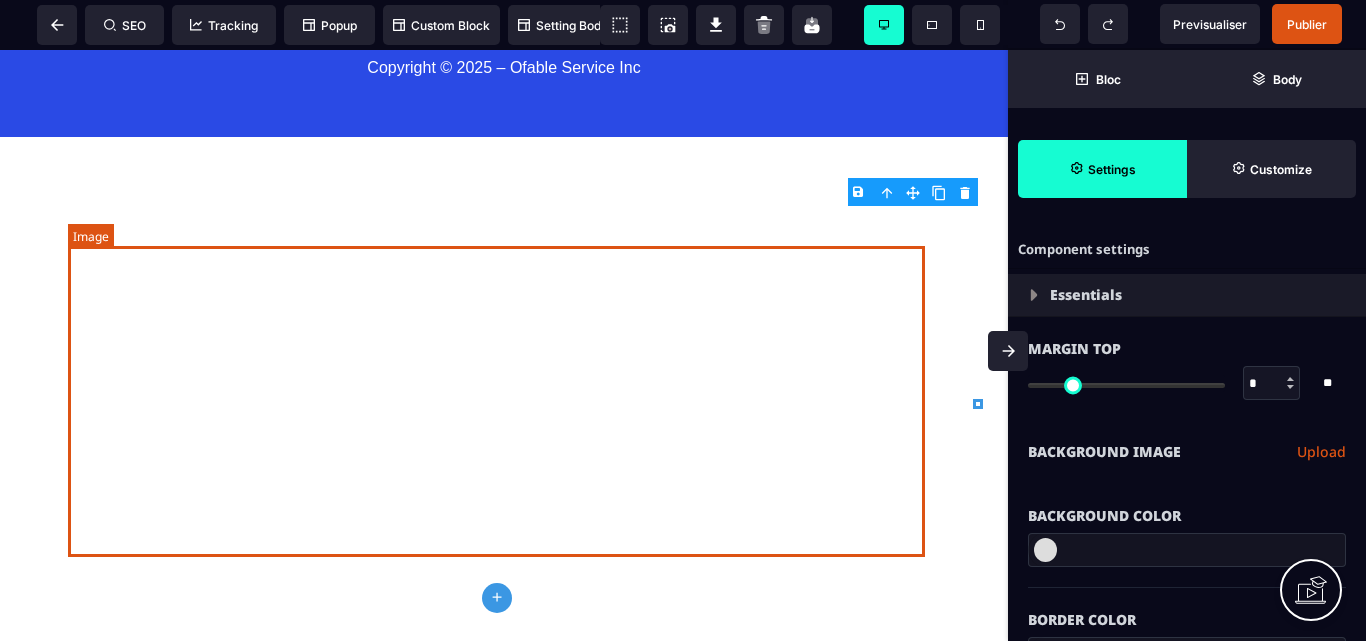 click at bounding box center (504, -246) 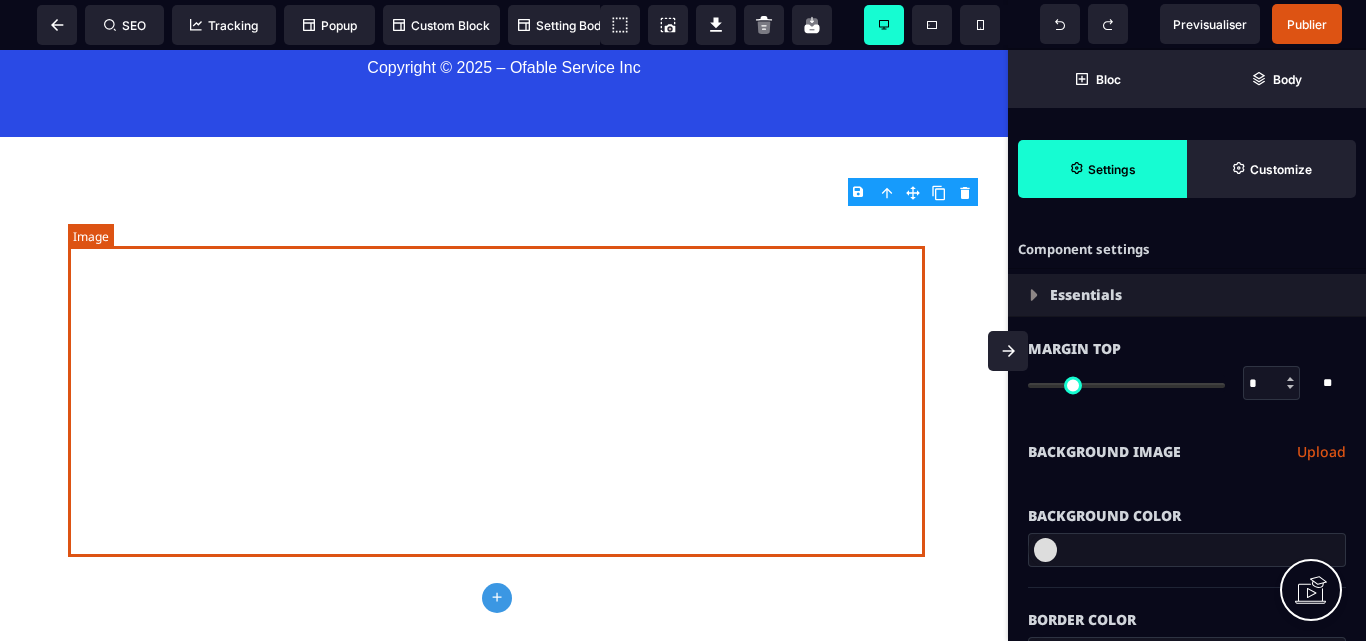 click at bounding box center (504, -246) 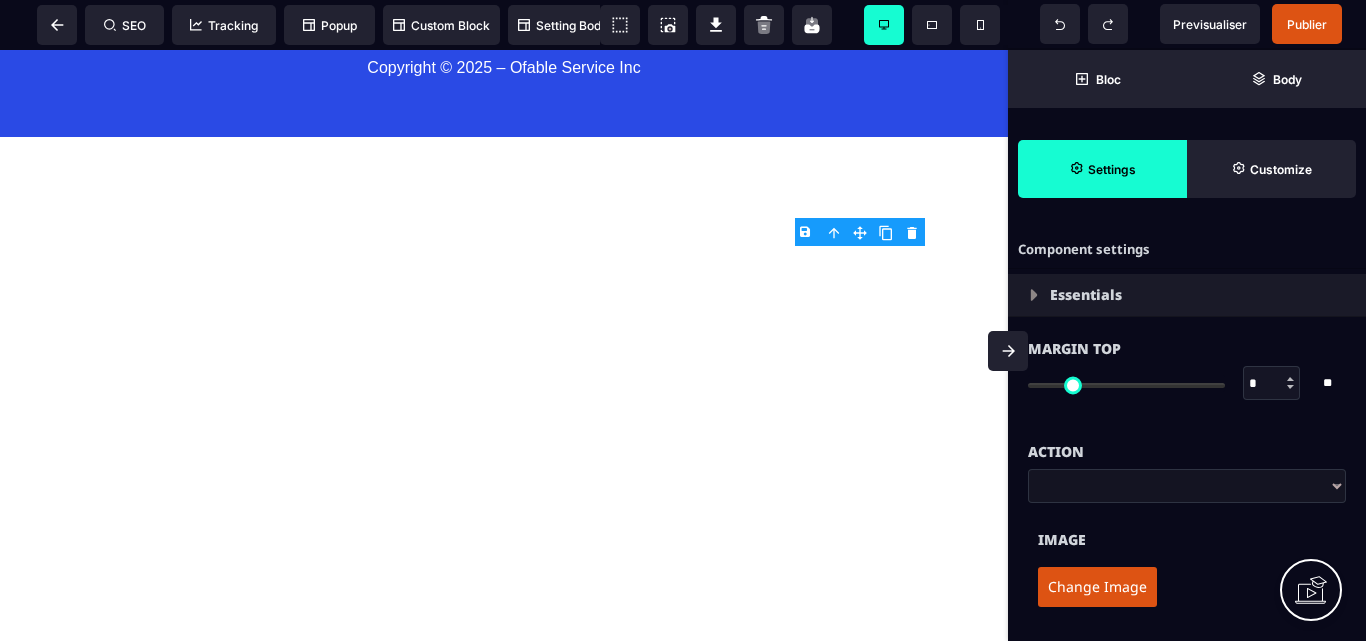 click on "Change Image" at bounding box center [1097, 587] 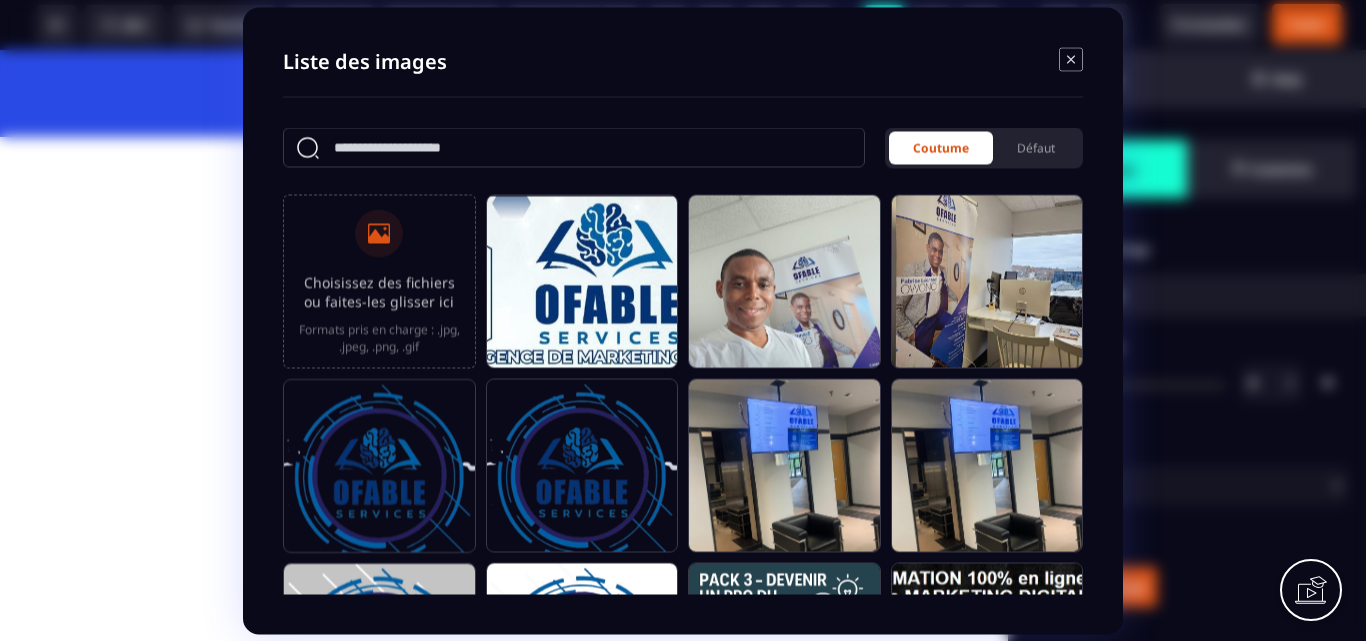 click at bounding box center (379, 233) 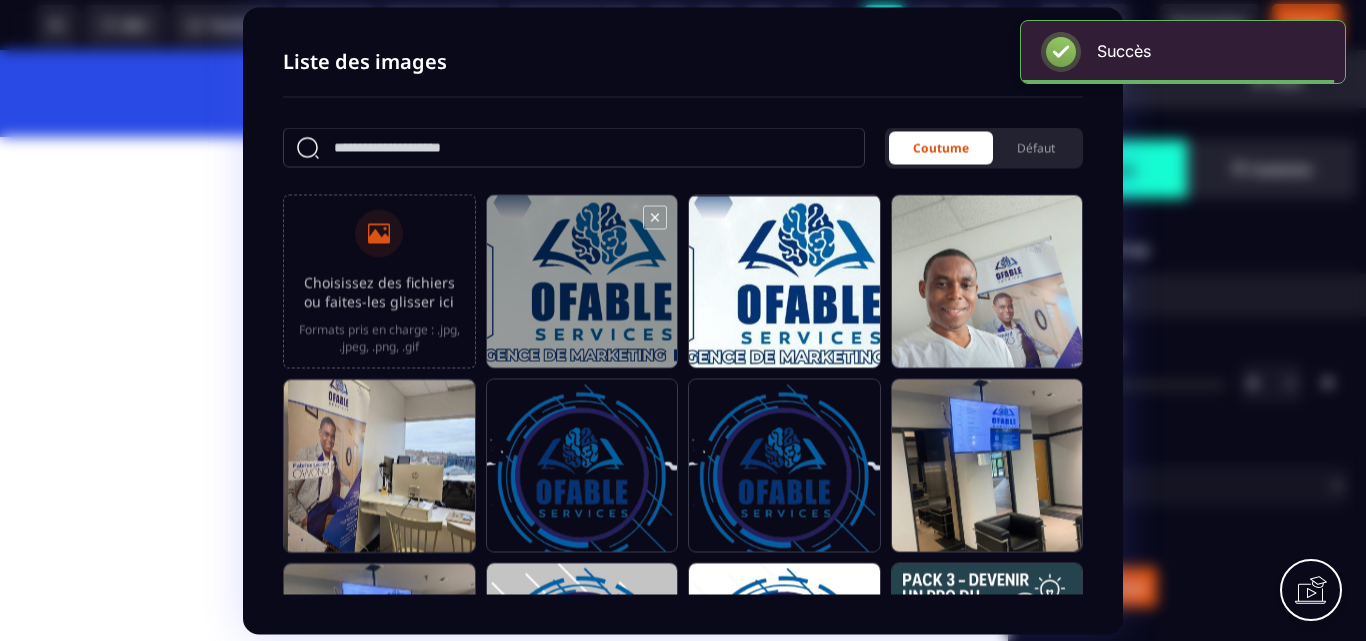 click at bounding box center (582, 290) 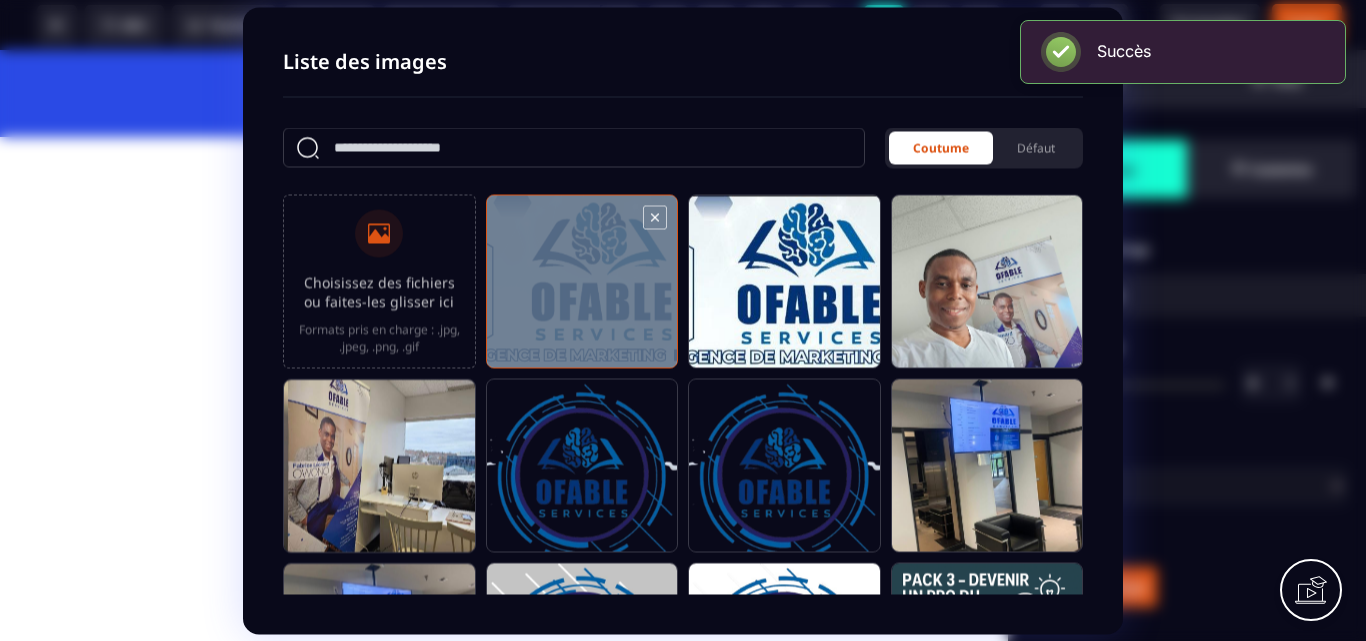 click at bounding box center [582, 290] 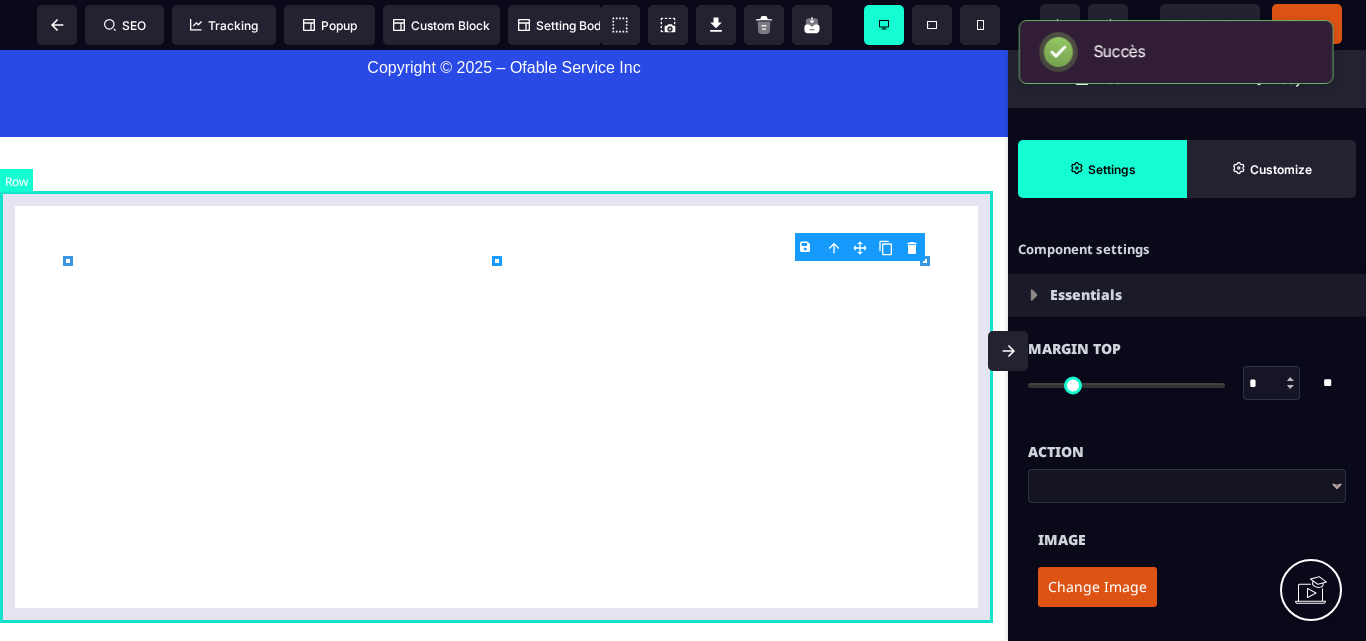 click at bounding box center [504, -247] 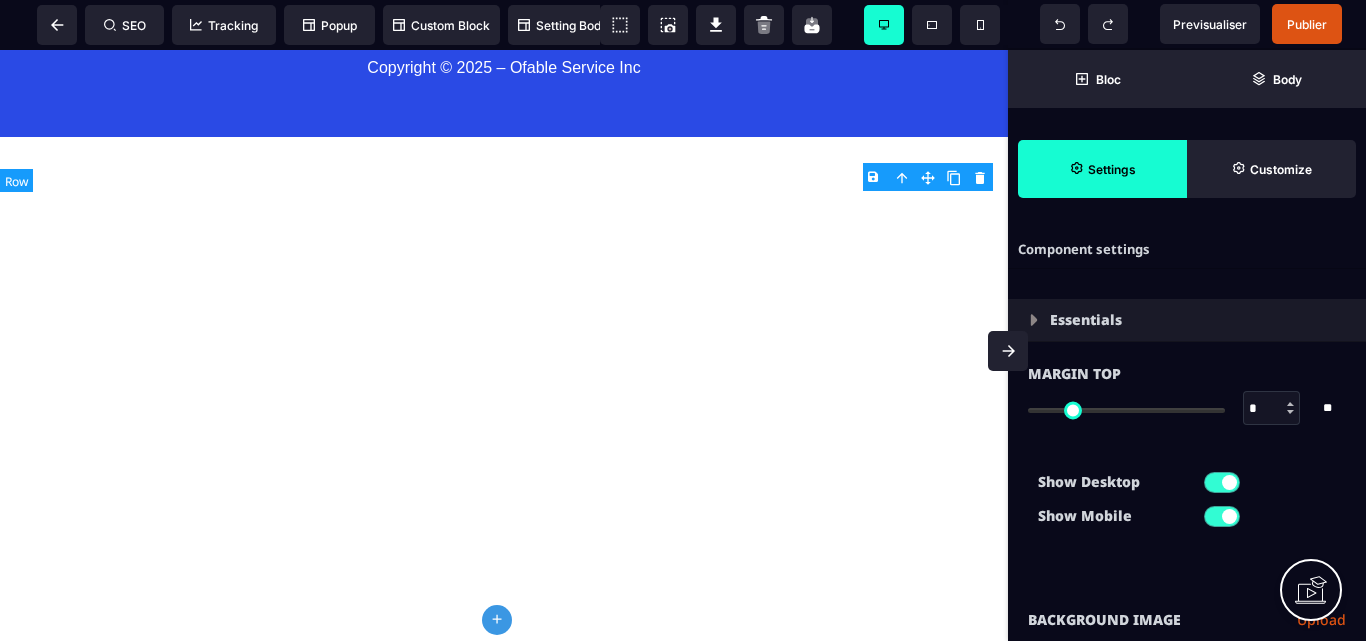 click on "[PERSON_NAME]   Consultant agréé en immigration [DEMOGRAPHIC_DATA]   Fondateur – OFABLE Services Inc.   Formateur & Mentor en marketing digital   Parents, jeunes, entrepreneurs, étudiants ou salariés, cette formation est une opportunité rare d’apprendre les vraies compétences qui permettent de gagner sa vie à l’ère du numérique.   Investis en toi maintenant, et commence à bâtir ton influence, ton audience, ta liberté.   À très bientôt dans l’espace formation !   499$ Rejoindre la formation !" at bounding box center [504, -1260] 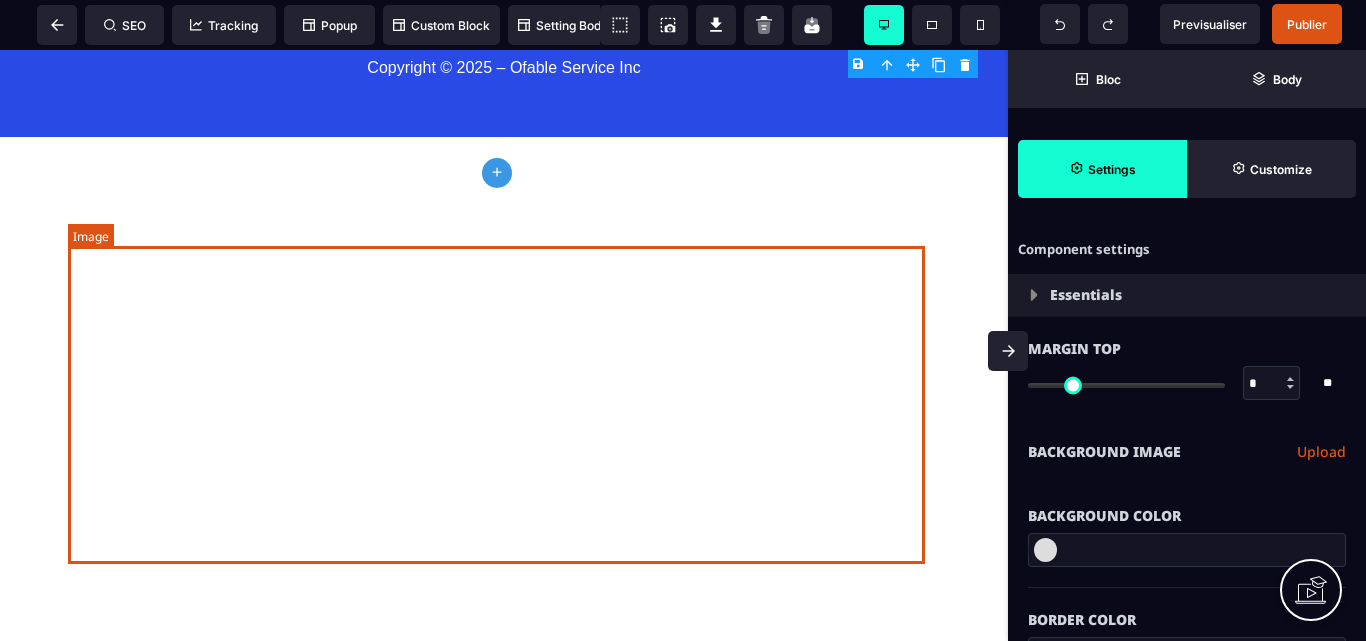 click at bounding box center [504, -249] 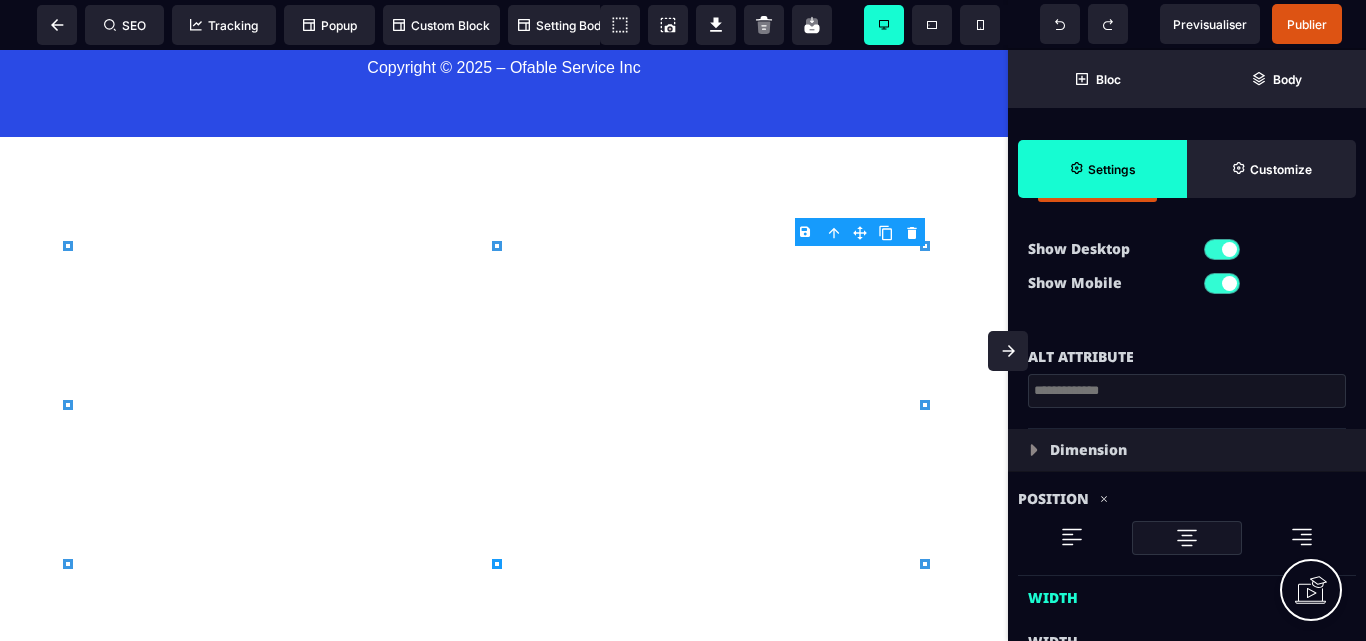 scroll, scrollTop: 600, scrollLeft: 0, axis: vertical 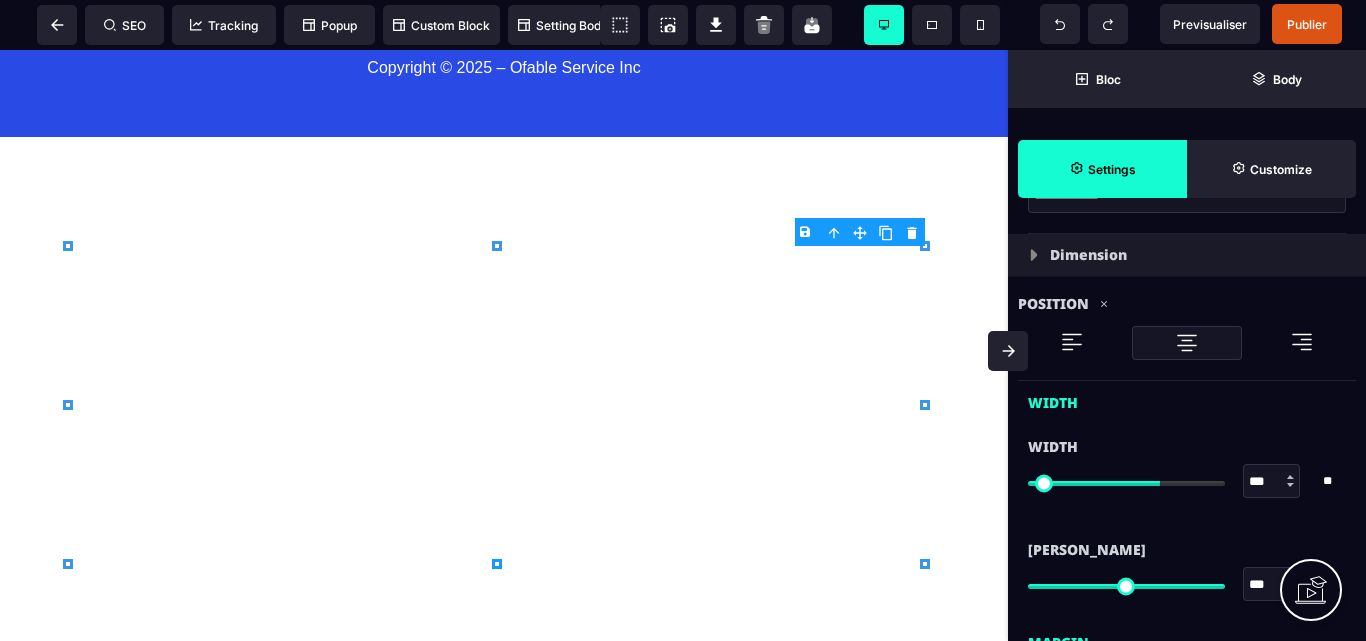 type on "***" 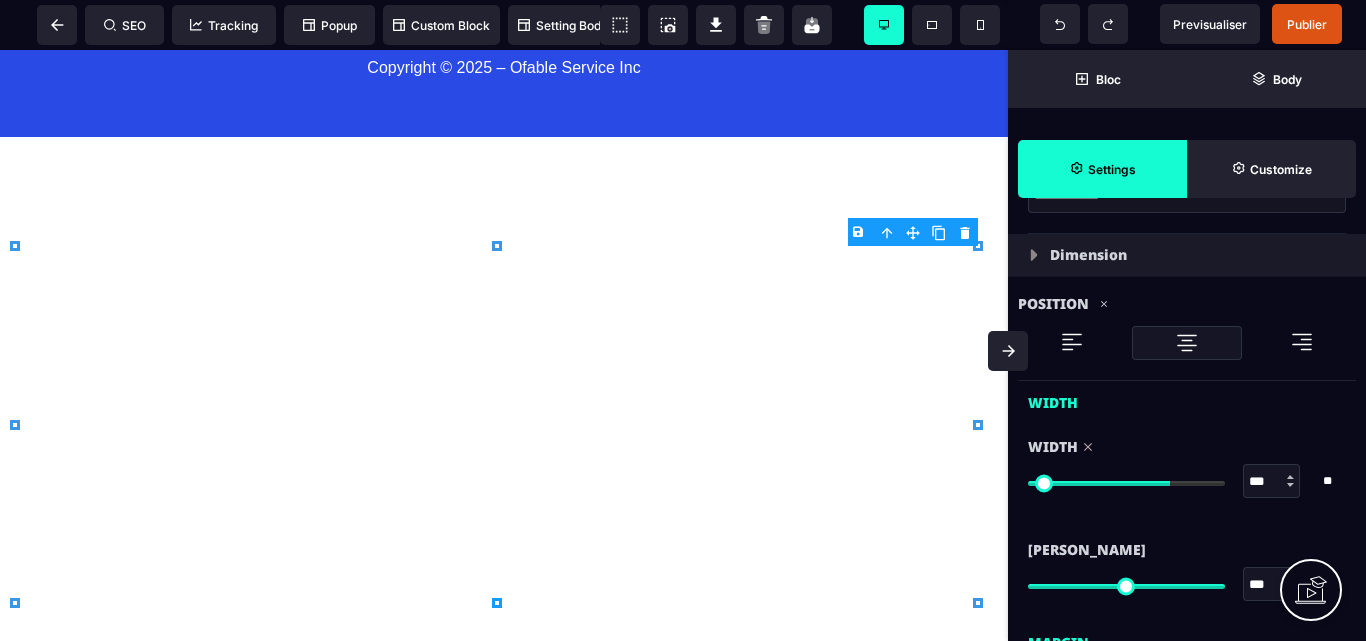 type on "****" 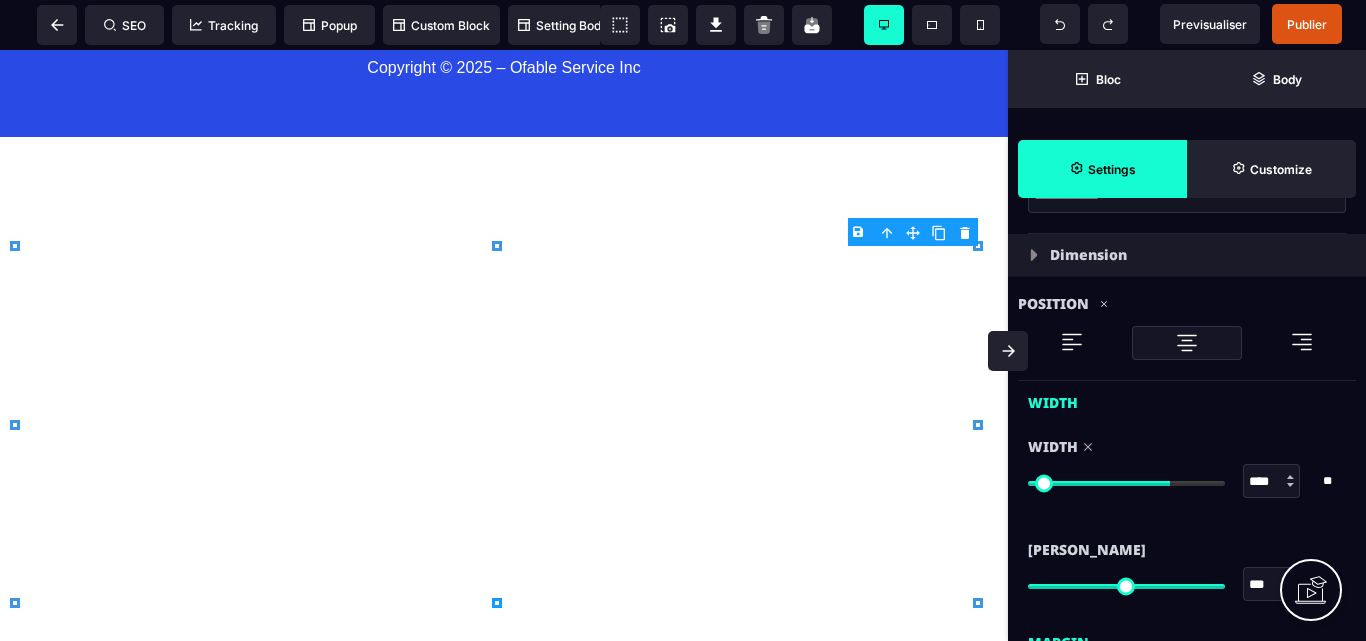 type on "****" 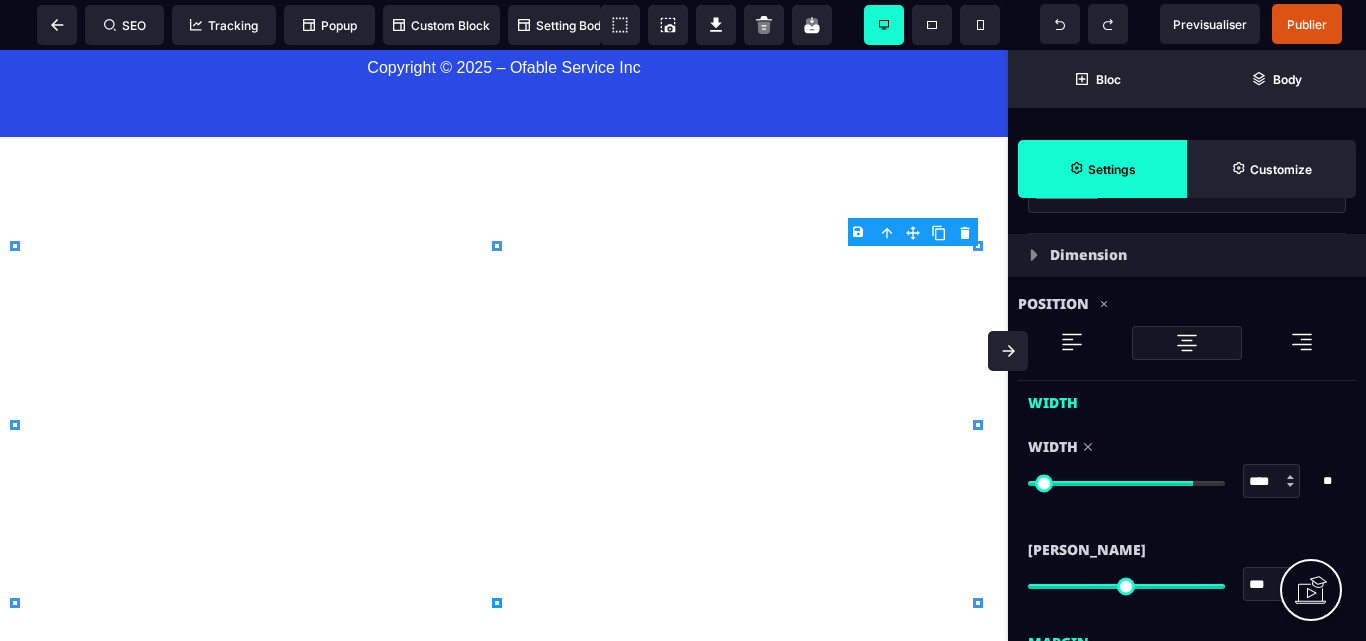 type on "****" 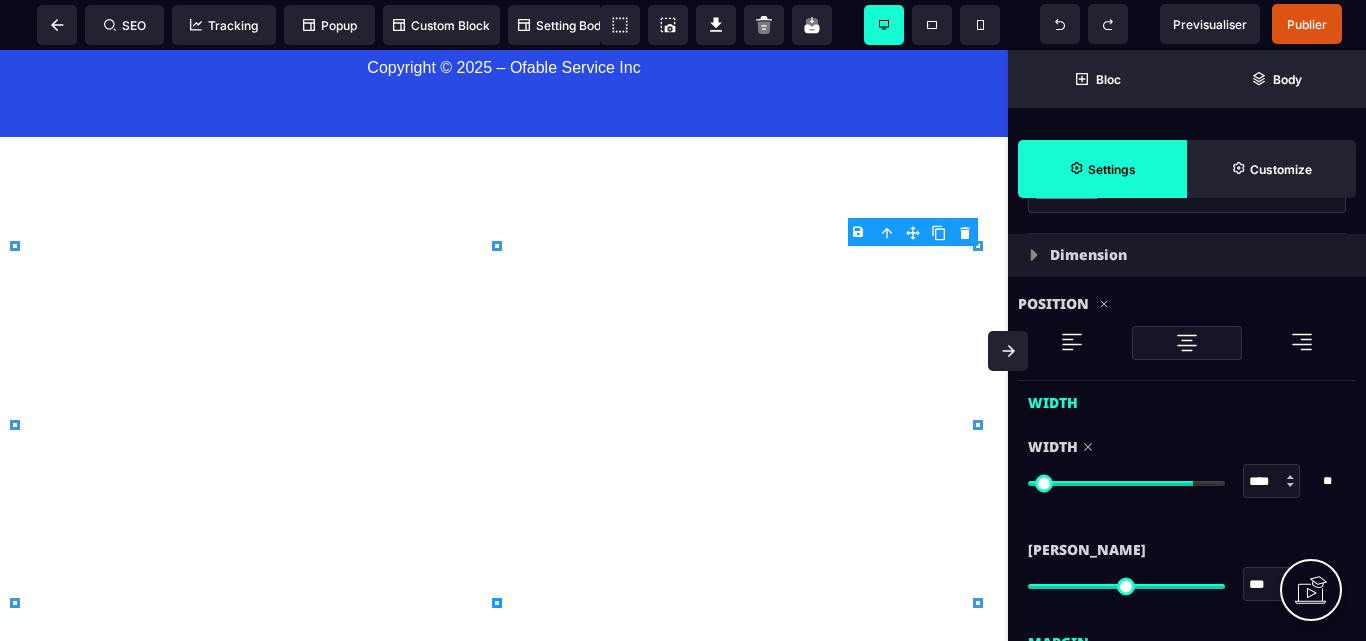 type on "****" 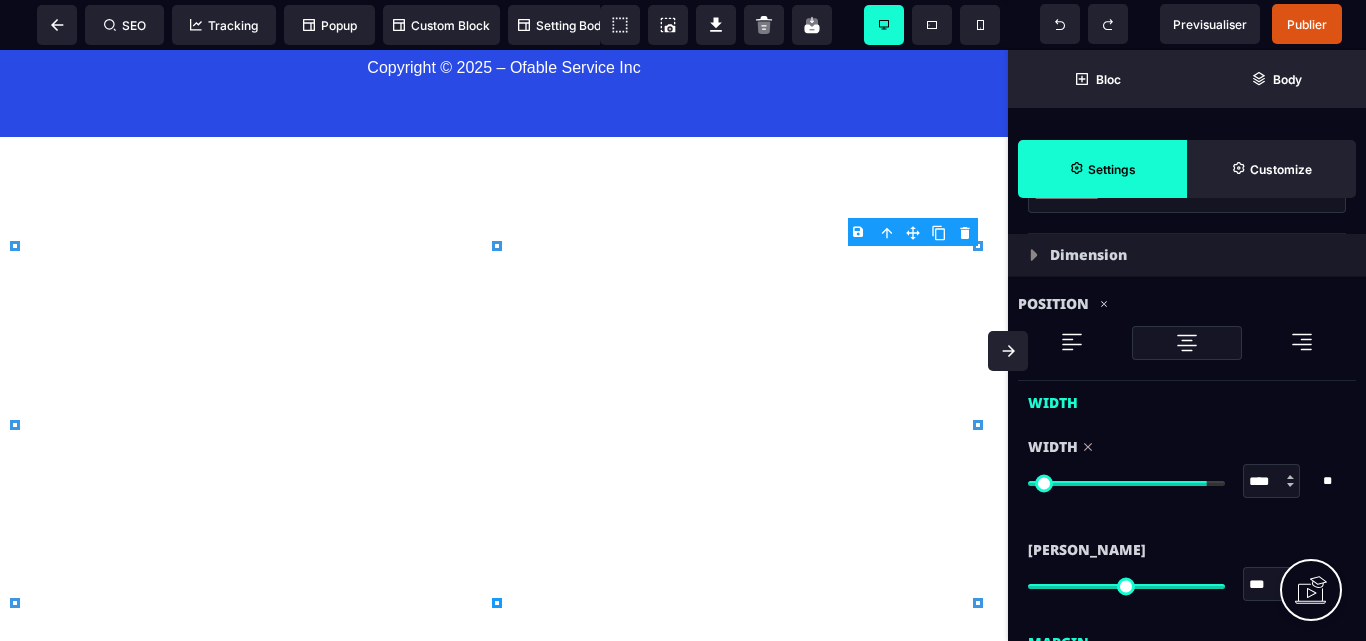 type on "****" 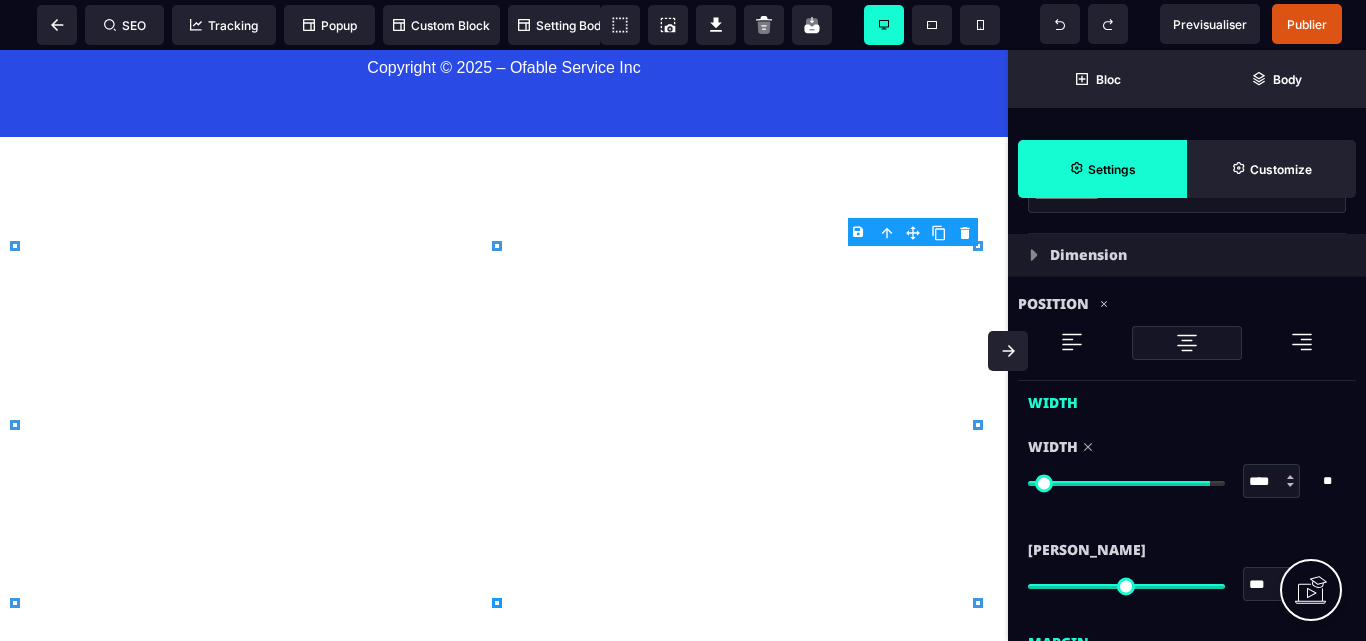 type on "****" 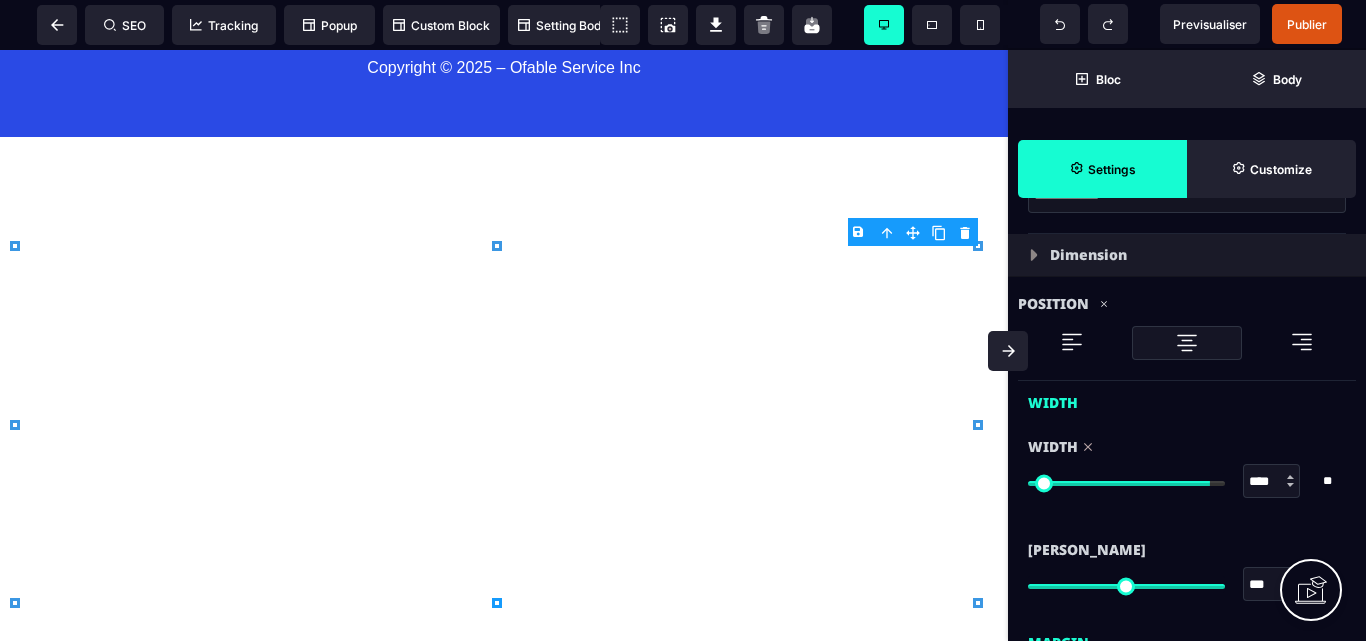 type on "****" 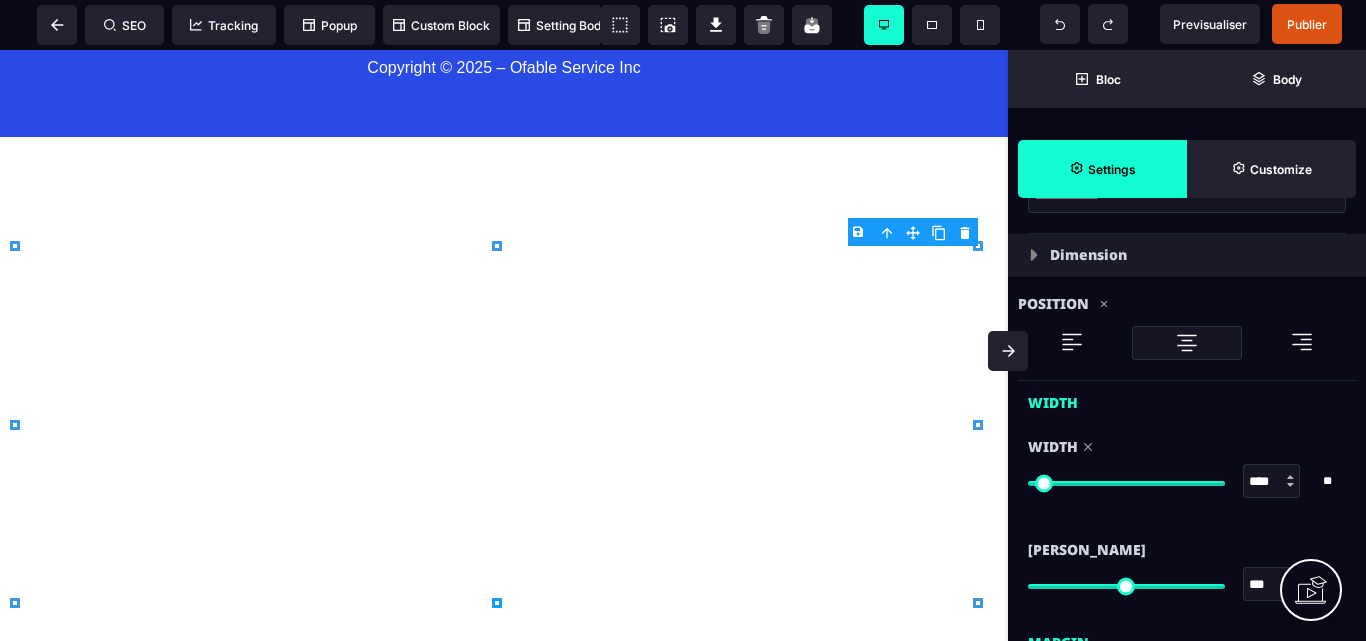 drag, startPoint x: 1155, startPoint y: 480, endPoint x: 1222, endPoint y: 494, distance: 68.44706 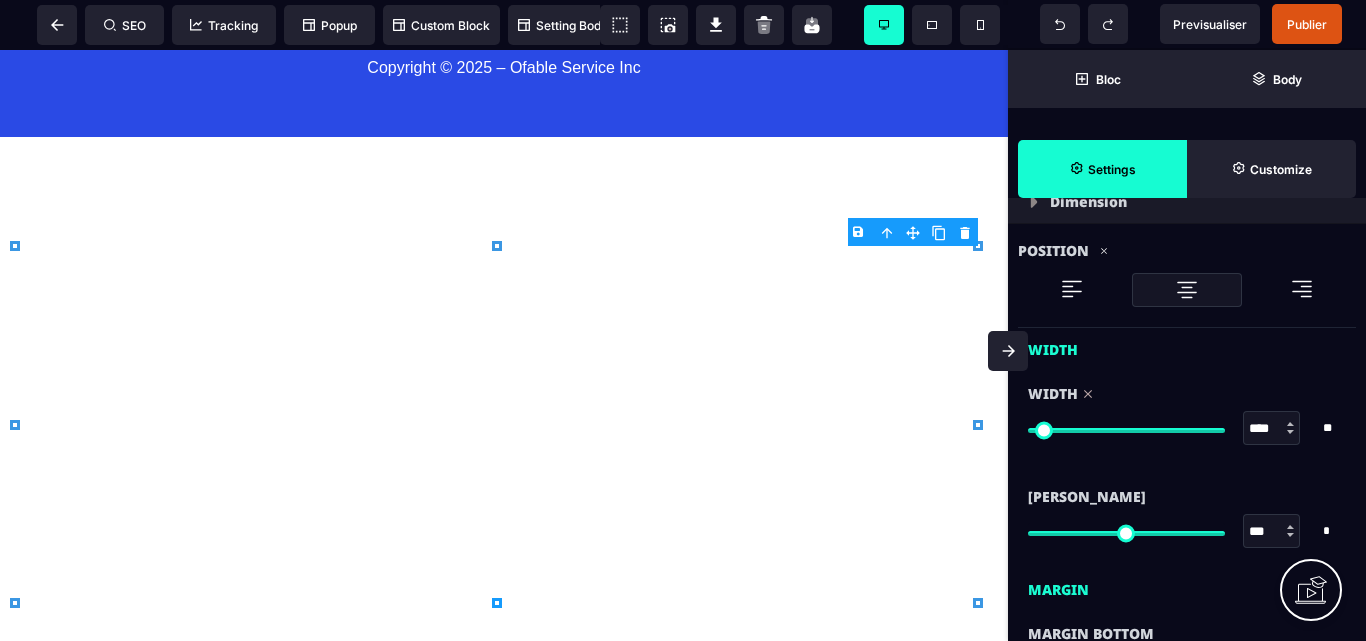 scroll, scrollTop: 700, scrollLeft: 0, axis: vertical 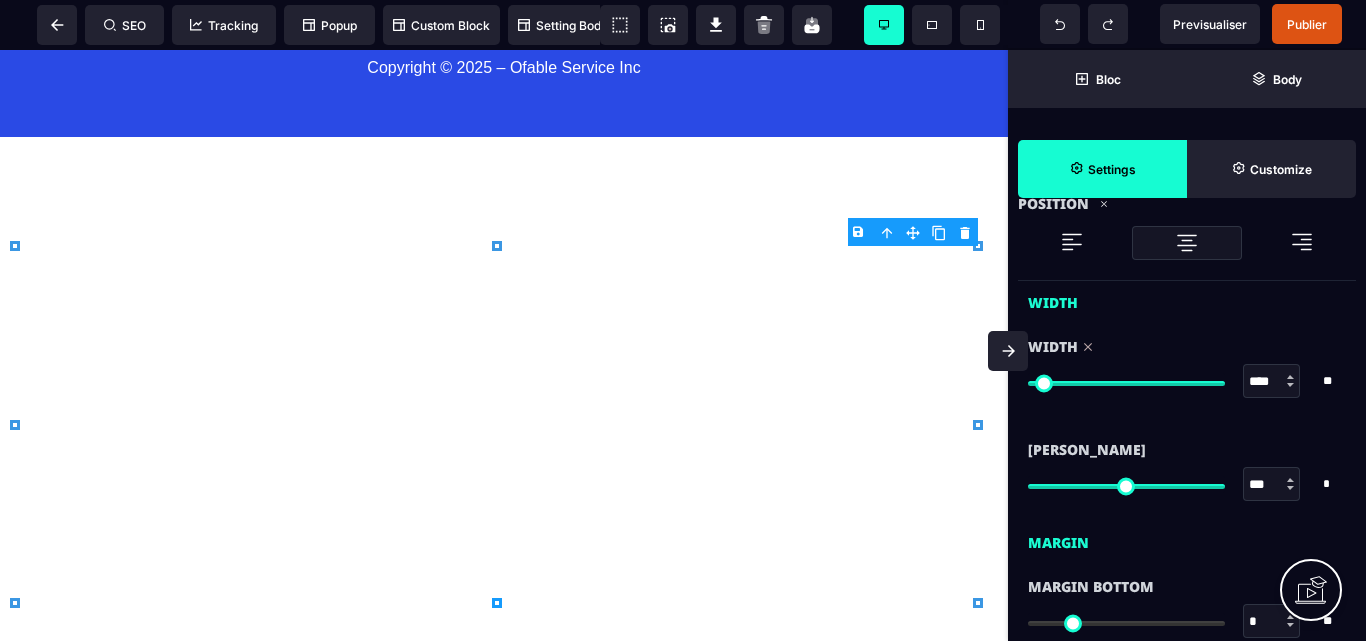 type on "**" 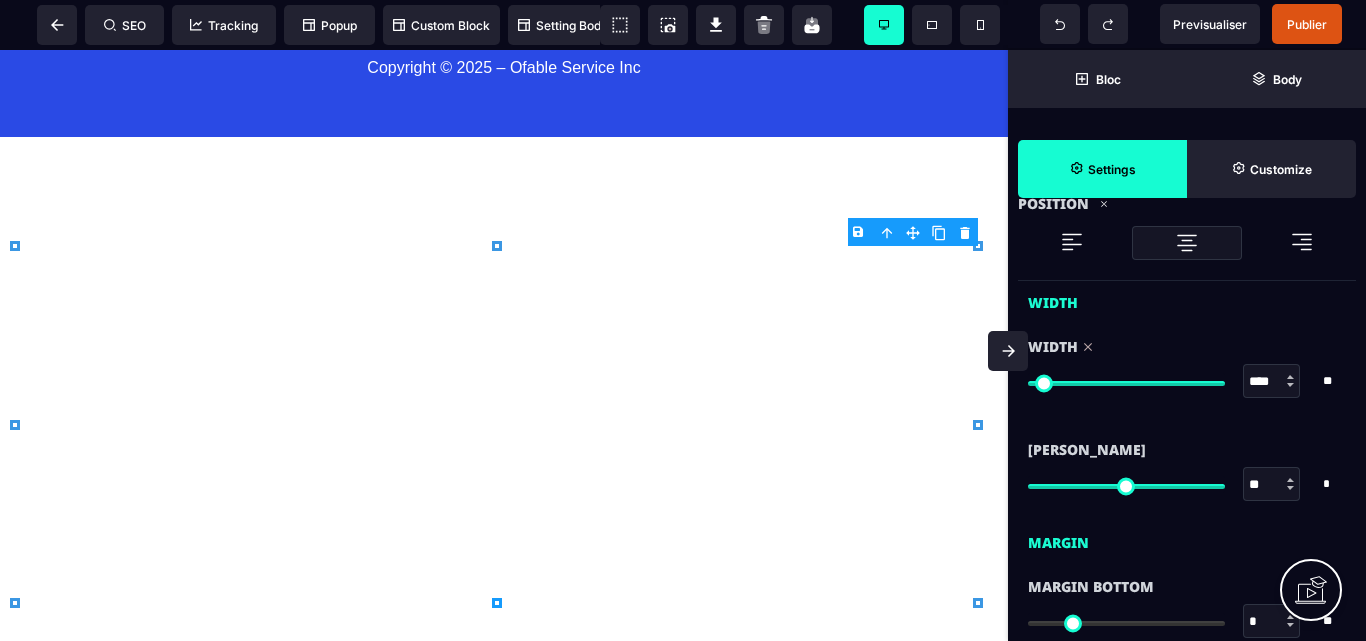 type on "**" 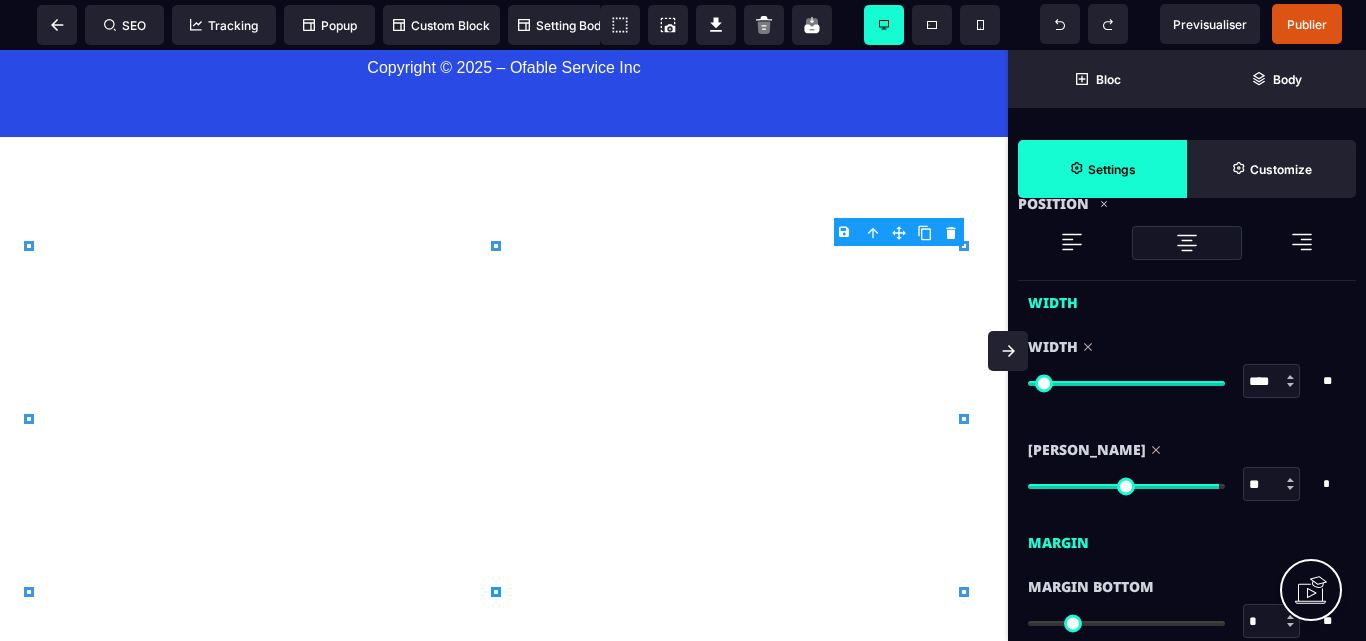 type 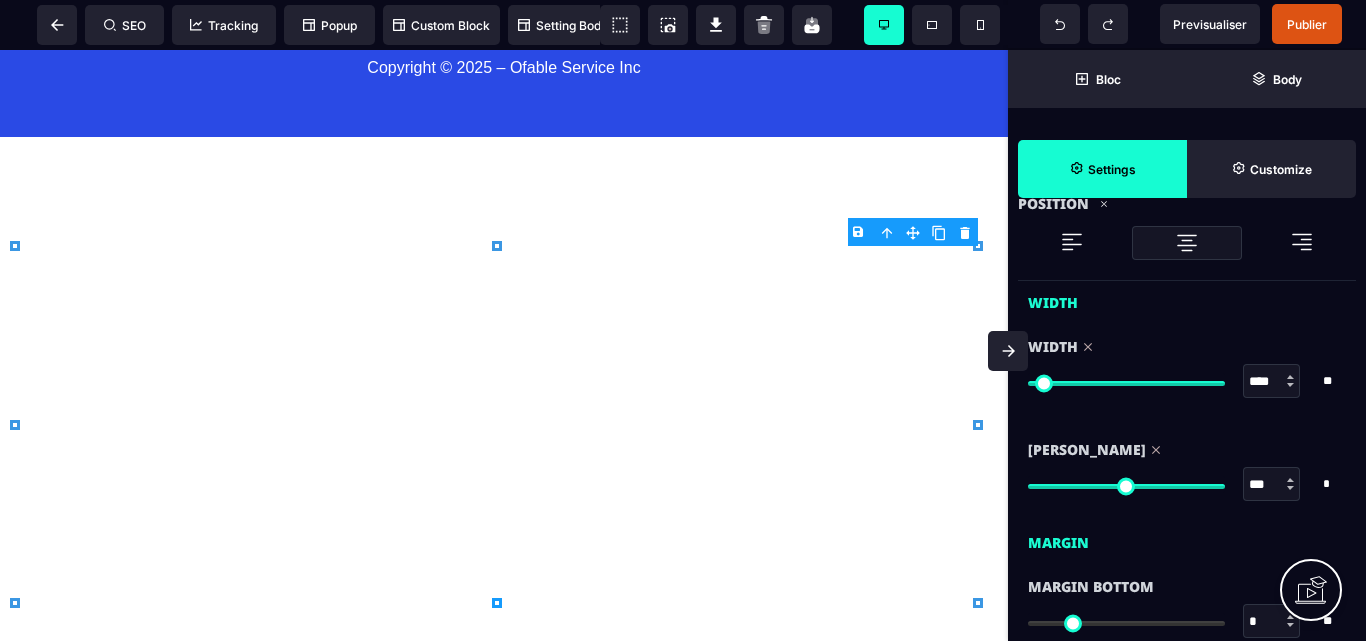 drag, startPoint x: 1214, startPoint y: 488, endPoint x: 1245, endPoint y: 514, distance: 40.459858 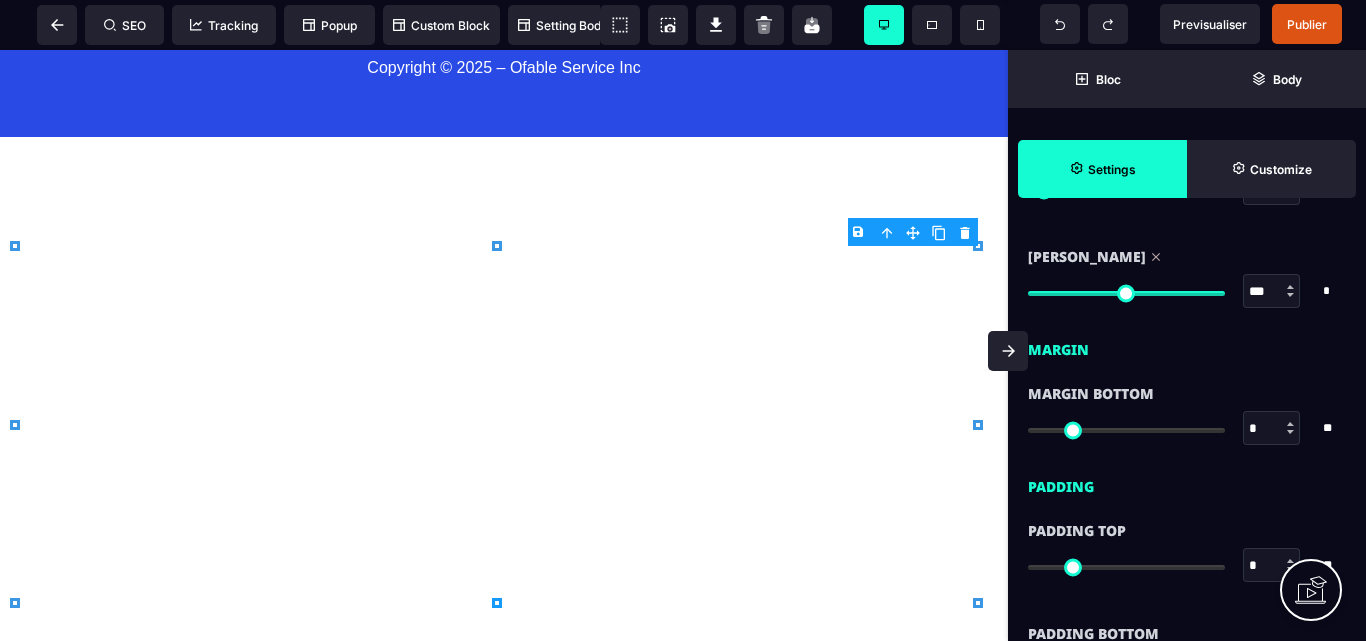scroll, scrollTop: 900, scrollLeft: 0, axis: vertical 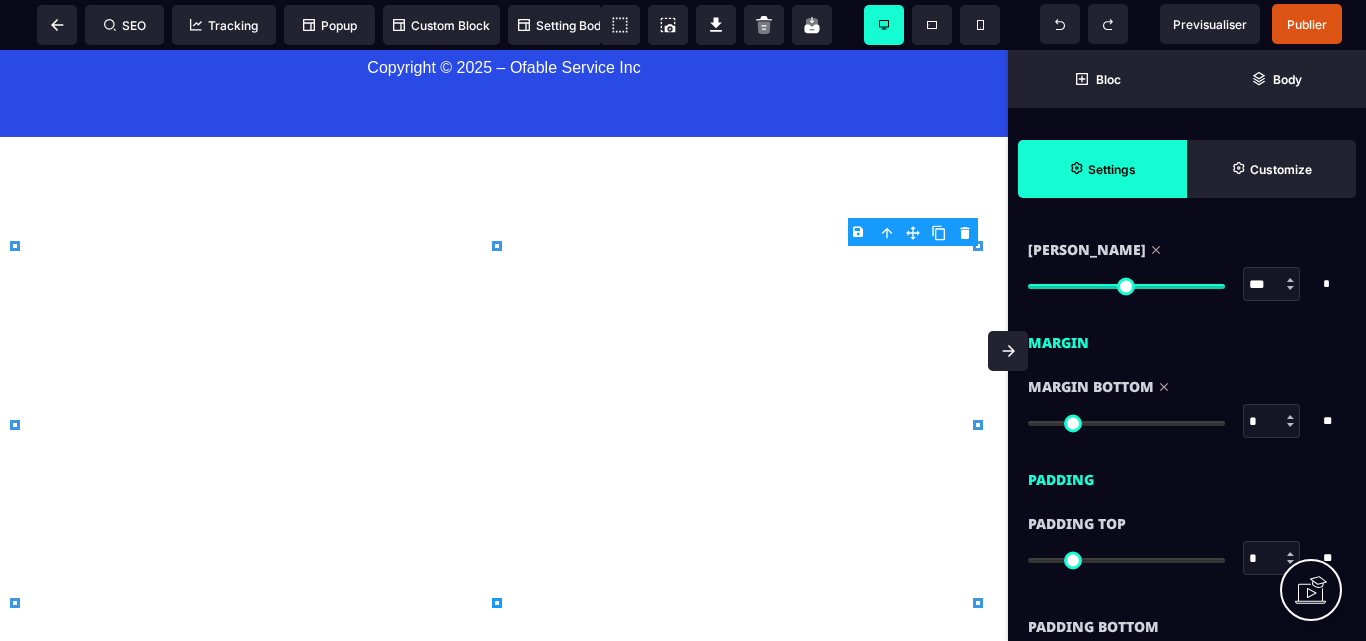 drag, startPoint x: 1040, startPoint y: 423, endPoint x: 1020, endPoint y: 435, distance: 23.323807 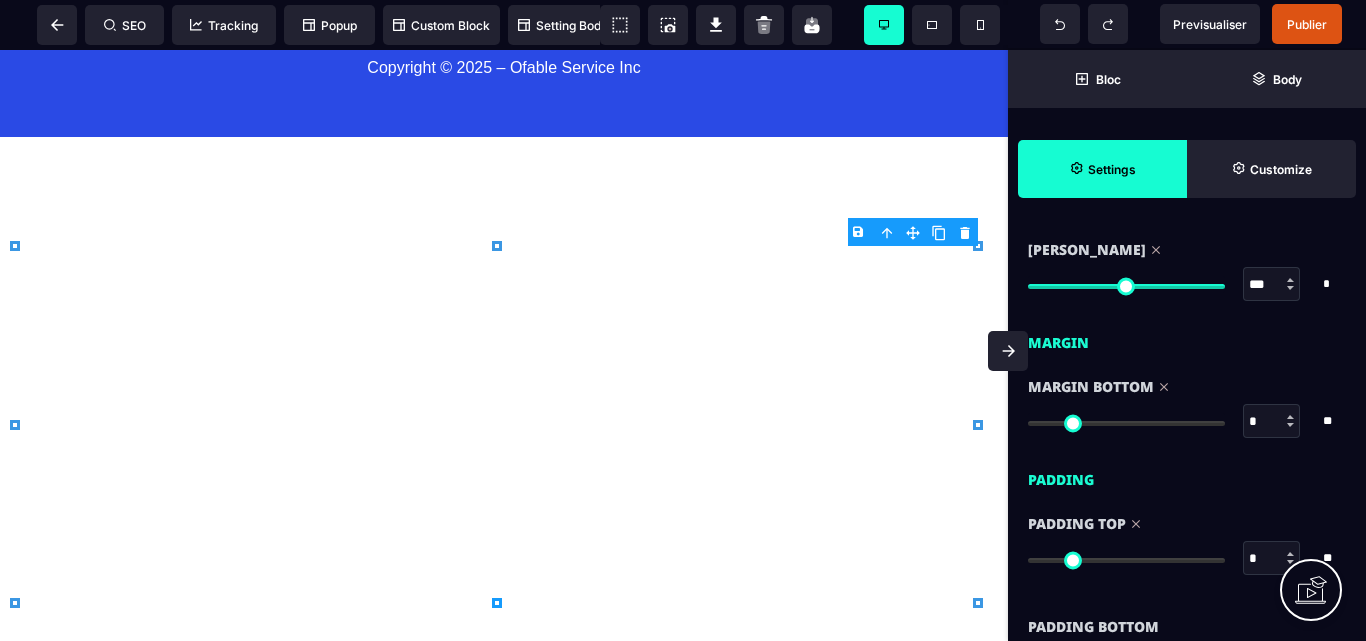 drag, startPoint x: 1120, startPoint y: 561, endPoint x: 1013, endPoint y: 553, distance: 107.298645 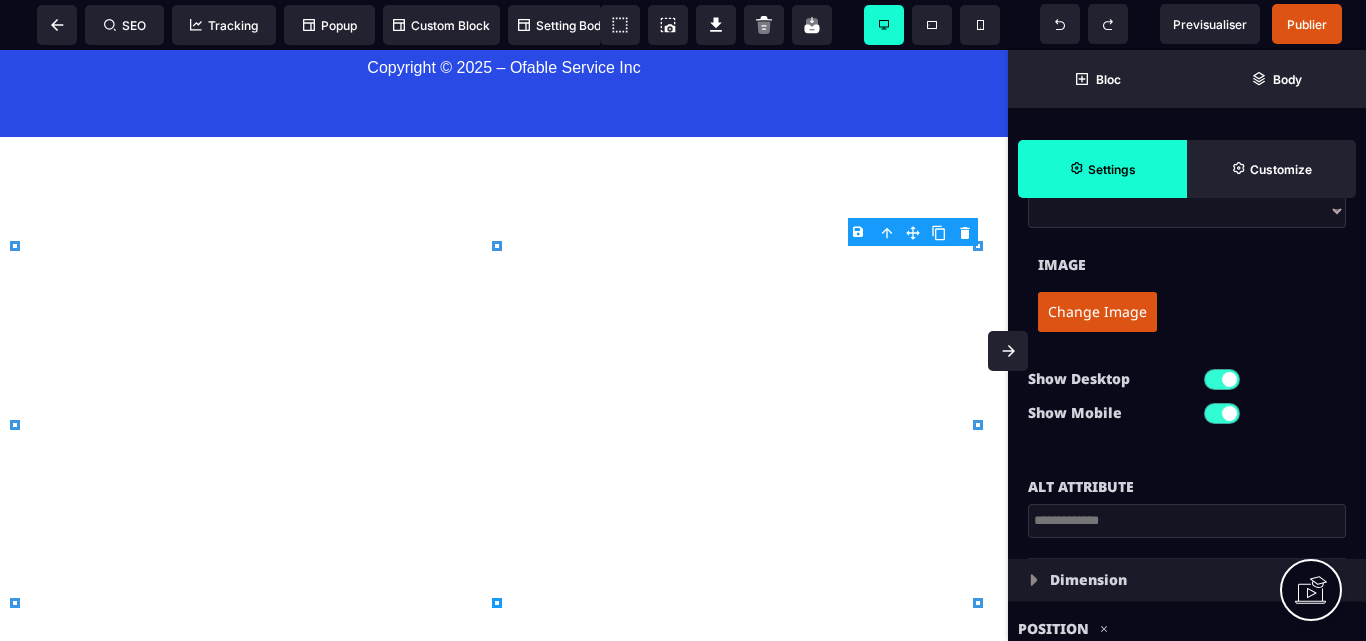scroll, scrollTop: 283, scrollLeft: 0, axis: vertical 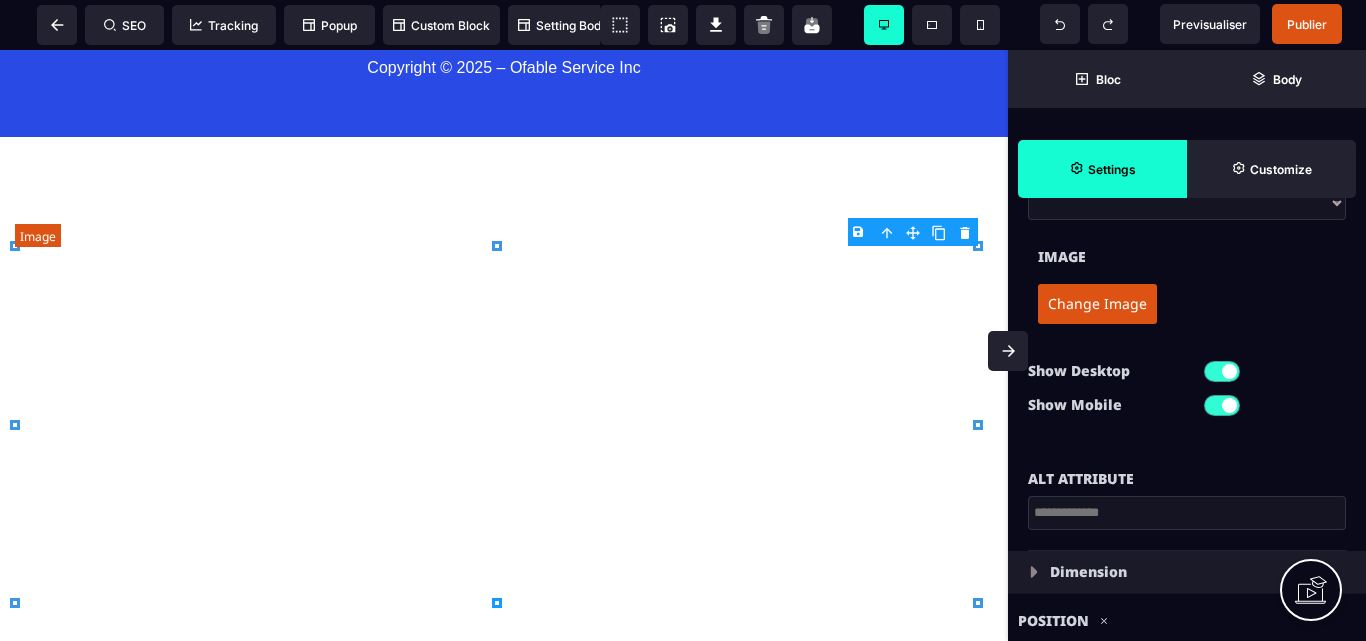 click at bounding box center (504, -271) 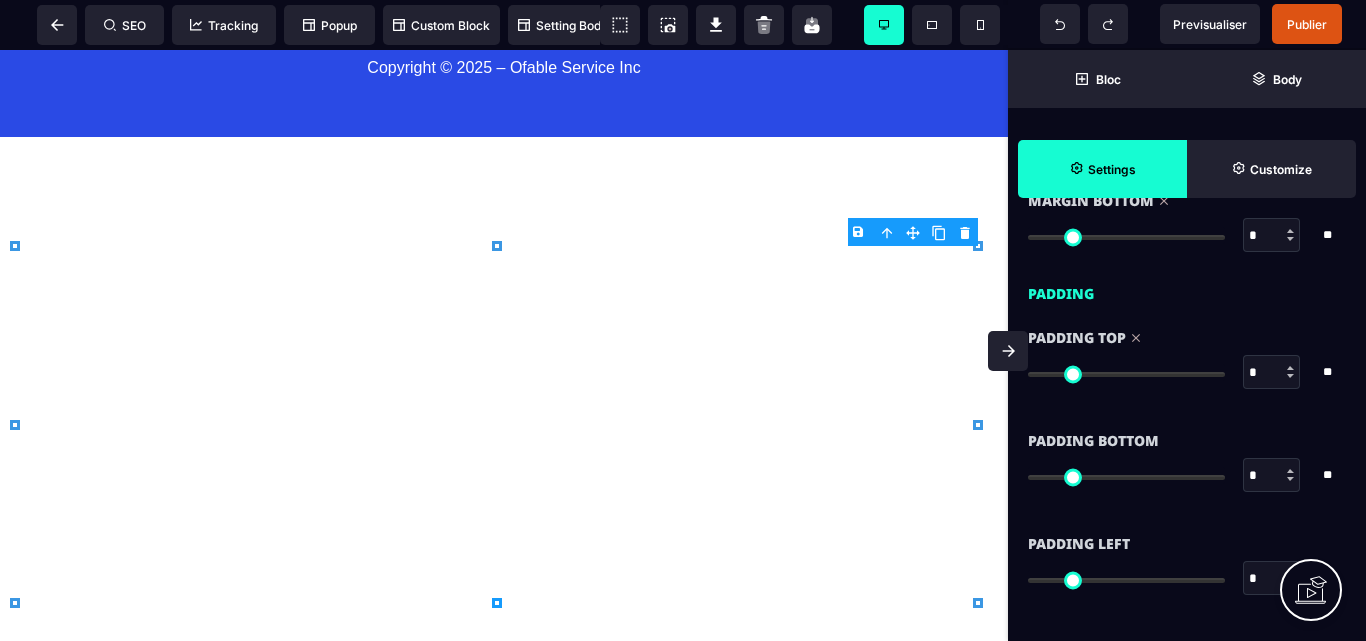 scroll, scrollTop: 1183, scrollLeft: 0, axis: vertical 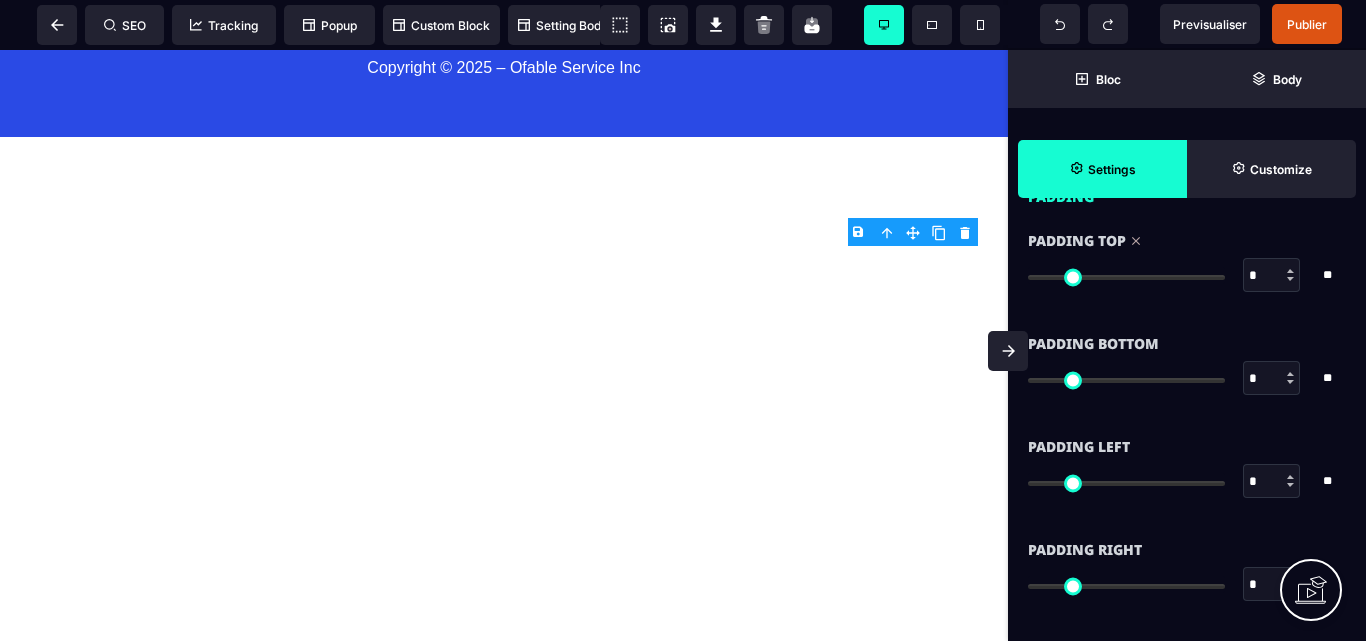 drag, startPoint x: 1102, startPoint y: 580, endPoint x: 1137, endPoint y: 582, distance: 35.057095 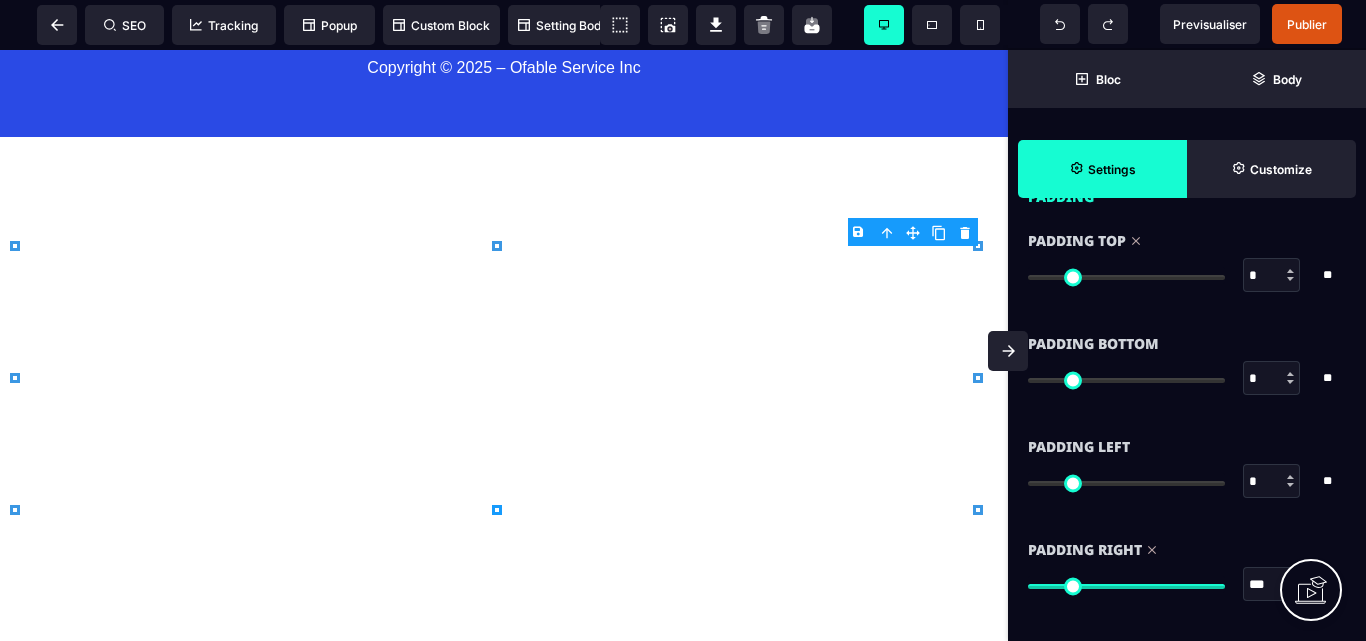 drag, startPoint x: 1041, startPoint y: 582, endPoint x: 1179, endPoint y: 589, distance: 138.17743 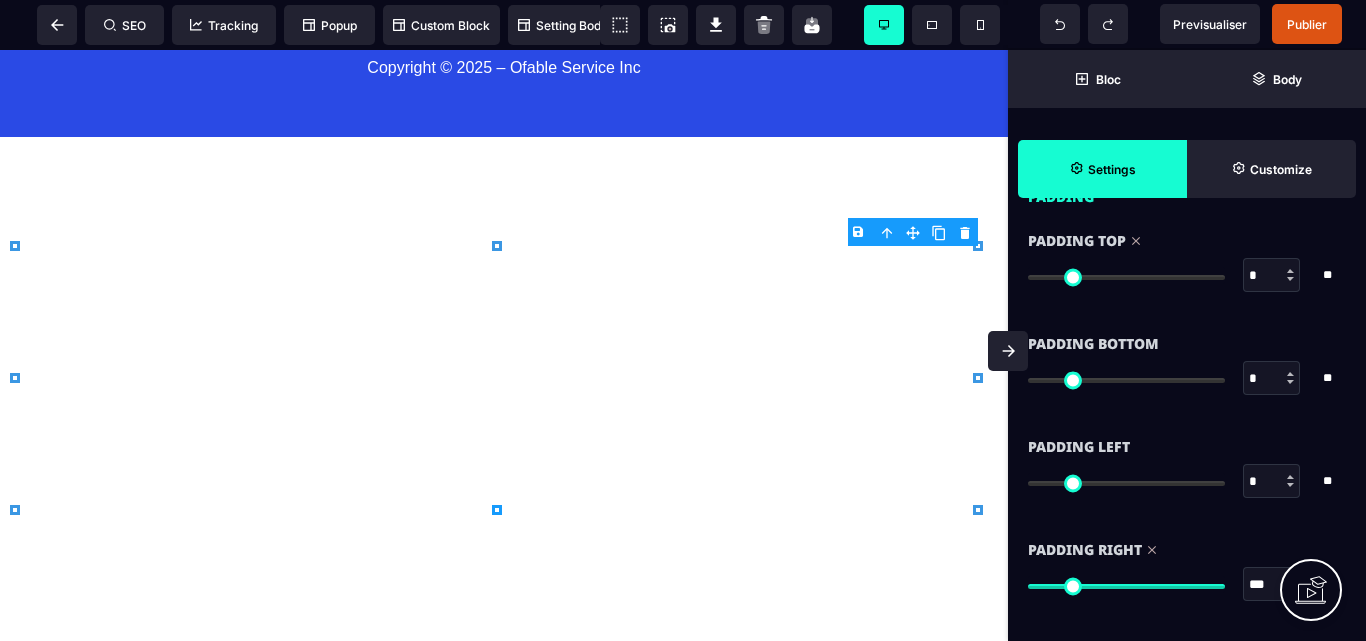 click at bounding box center [1126, 586] 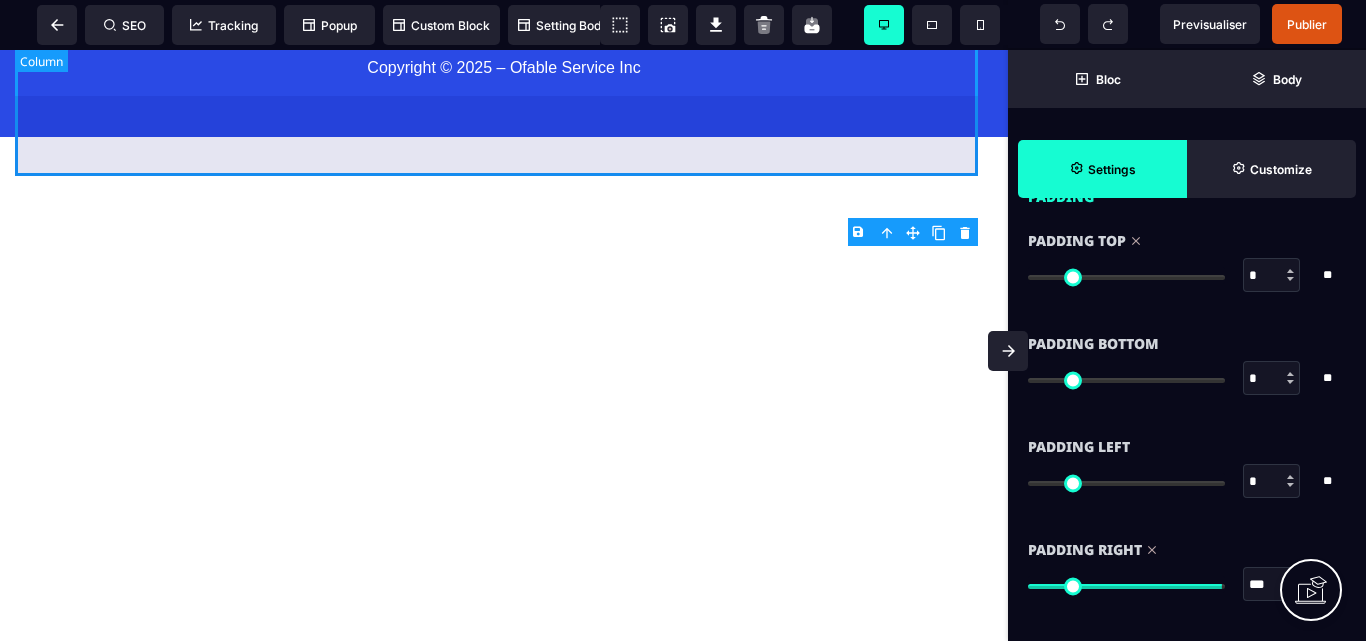 click on "[PERSON_NAME]   Consultant agréé en immigration [DEMOGRAPHIC_DATA]   Fondateur – OFABLE Services Inc.   Formateur & Mentor en marketing digital   Parents, jeunes, entrepreneurs, étudiants ou salariés, cette formation est une opportunité rare d’apprendre les vraies compétences qui permettent de gagner sa vie à l’ère du numérique.   Investis en toi maintenant, et commence à bâtir ton influence, ton audience, ta liberté.   À très bientôt dans l’espace formation !   499$ Rejoindre la formation !" at bounding box center (504, -1214) 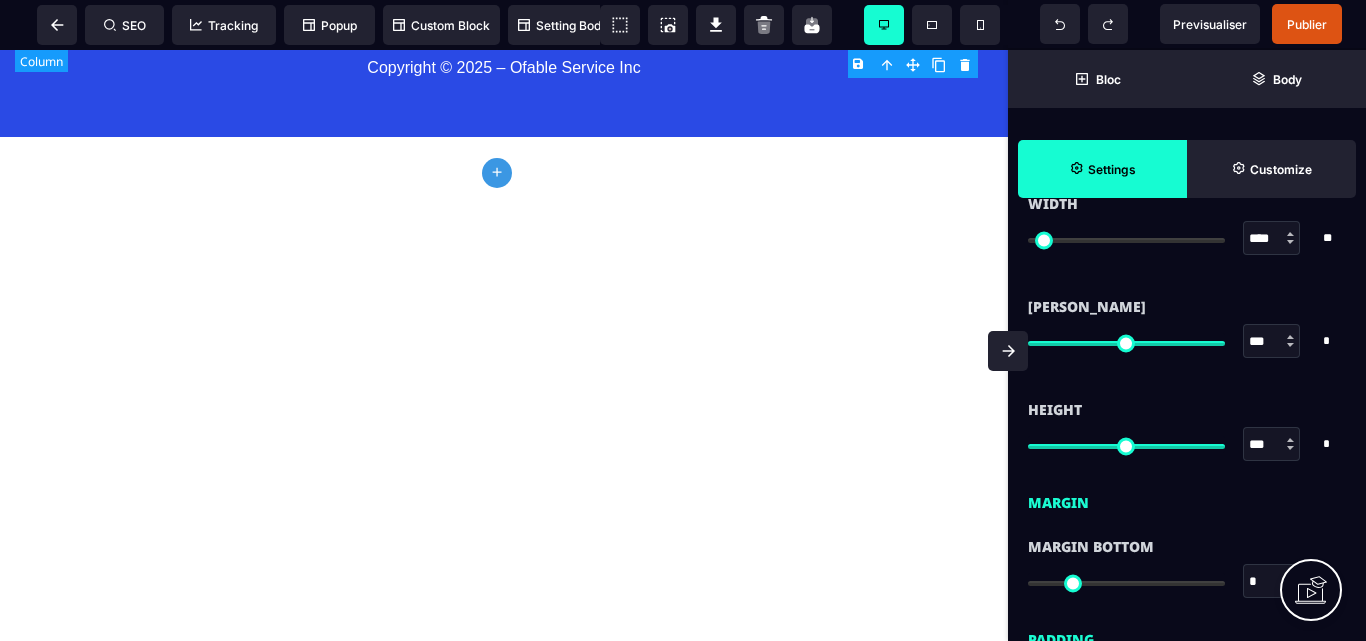 scroll, scrollTop: 0, scrollLeft: 0, axis: both 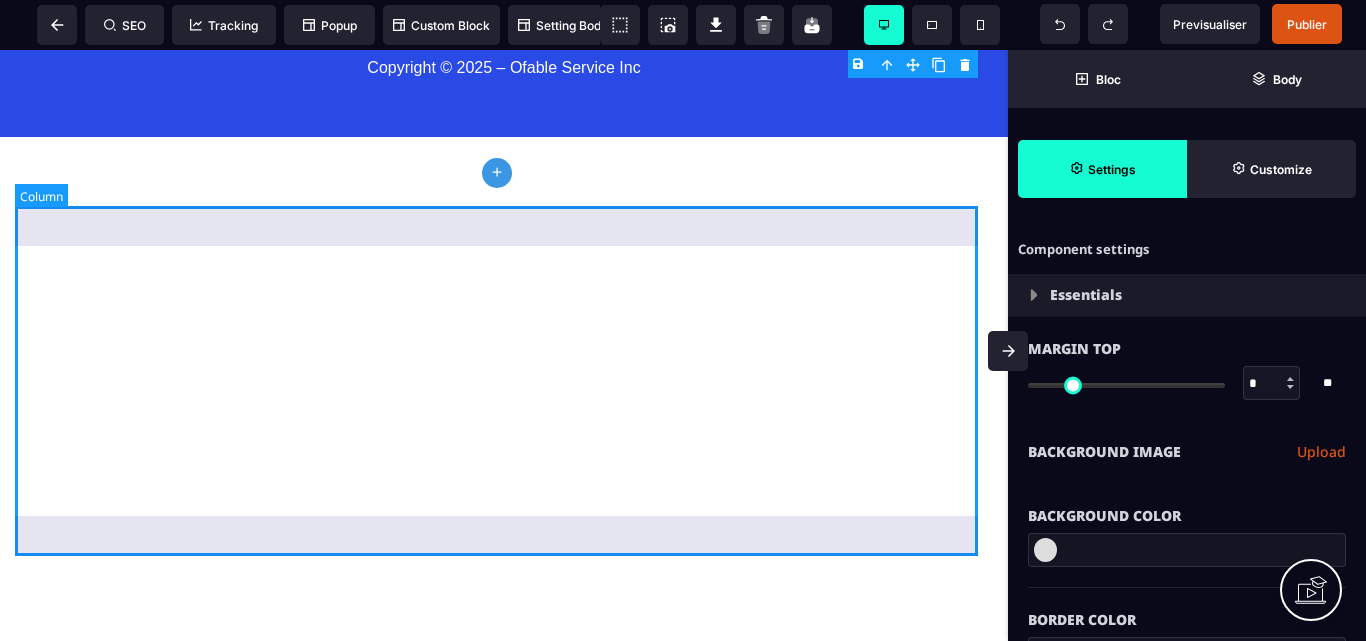 click at bounding box center (504, -224) 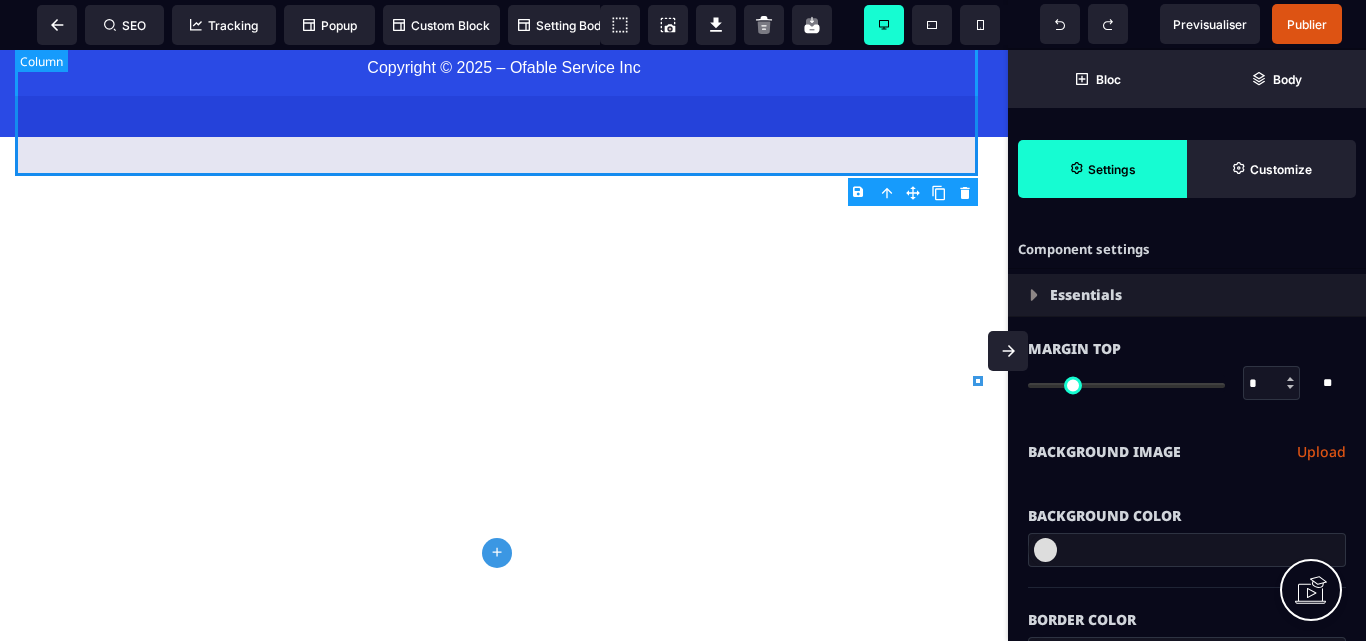click on "[PERSON_NAME]   Consultant agréé en immigration [DEMOGRAPHIC_DATA]   Fondateur – OFABLE Services Inc.   Formateur & Mentor en marketing digital   Parents, jeunes, entrepreneurs, étudiants ou salariés, cette formation est une opportunité rare d’apprendre les vraies compétences qui permettent de gagner sa vie à l’ère du numérique.   Investis en toi maintenant, et commence à bâtir ton influence, ton audience, ta liberté.   À très bientôt dans l’espace formation !   499$ Rejoindre la formation !" at bounding box center [504, -1214] 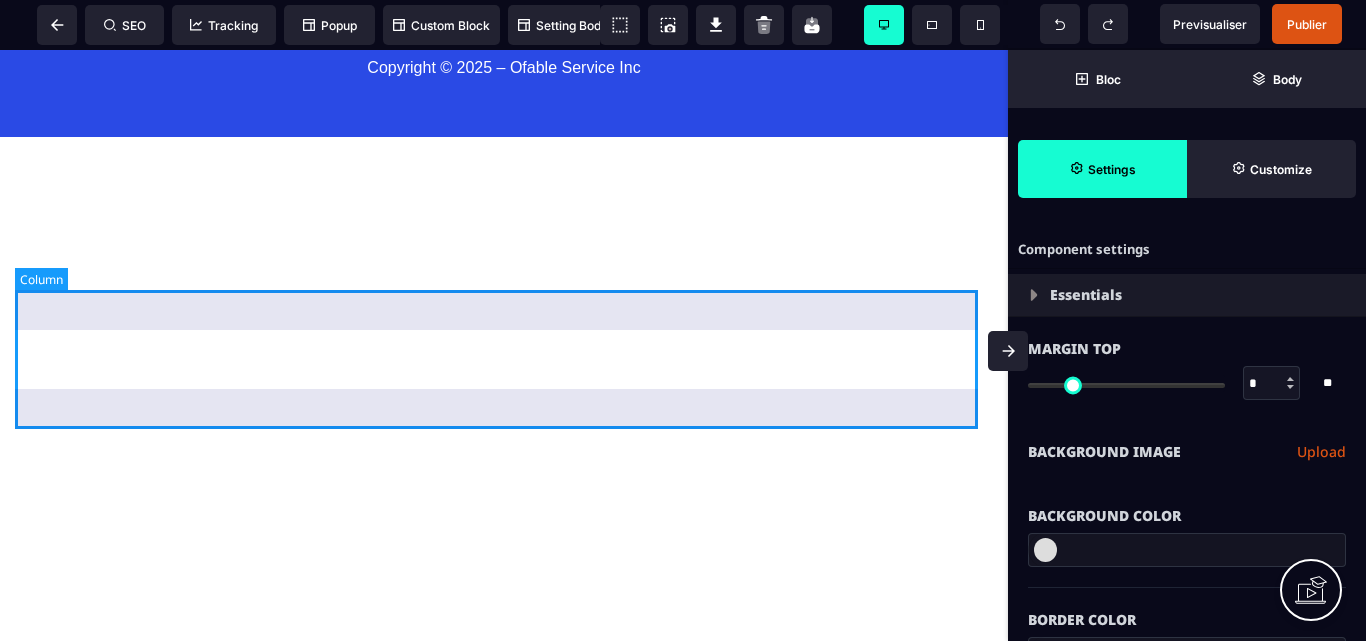 scroll, scrollTop: 19190, scrollLeft: 0, axis: vertical 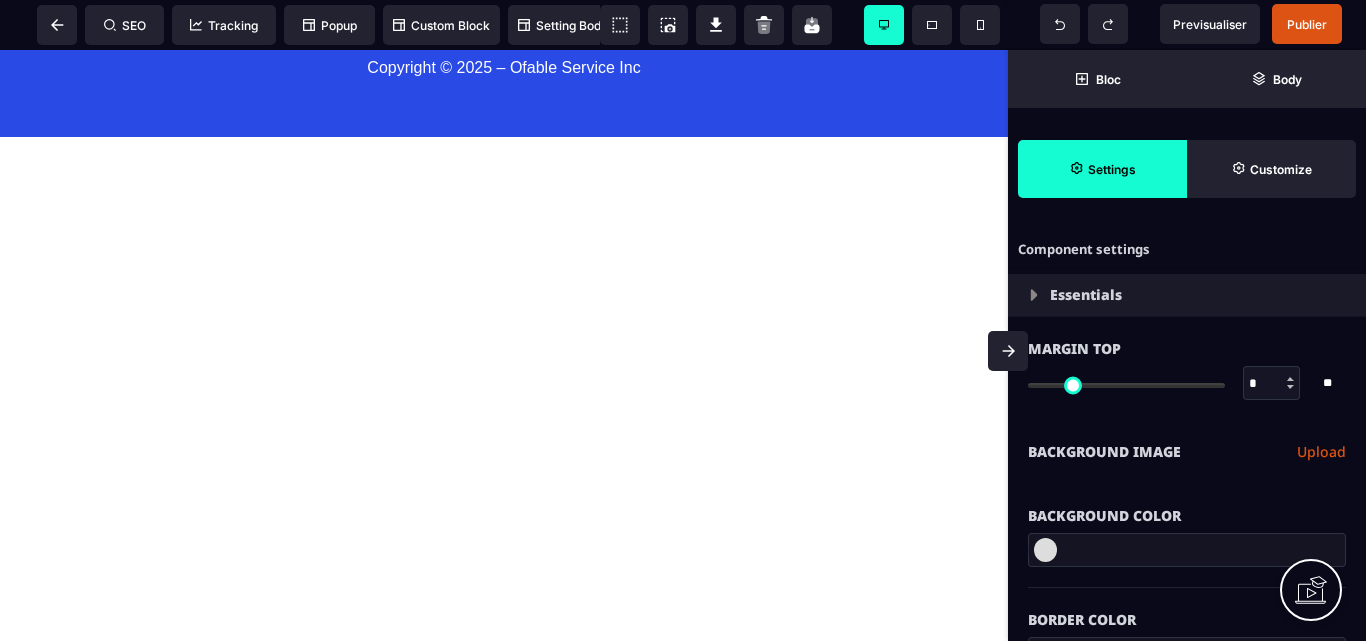 click on "📈 Bienvenue chez OFABLE Services Inc. Agence de marketing digital 100 % canadienne – Basée à [GEOGRAPHIC_DATA] ([GEOGRAPHIC_DATA])  L'agence de marketing digital qui transforme les ambitions en résultats concrets. ✨ Apprends, applique, et transforme ta vie grâce au marketing digital moderne et à l'intelligence artificielle ! Decouvrir les formations 🧱 Catalogue des Formations 1️⃣ Formation complète en Marketing digital  70$ / 25.000FCFA Objectif : Comprendre le marketing digital, créer des visuels avec Canva, gérer tes réseaux et planifier ton contenu efficacement. 18 modules complets + accès à vie 2️⃣ ChatGPT et le Marketing Digital  25 $ / 10.000 FCFA Objectif : Maîtriser ChatGPT pour rédiger, planifier et créer du contenu pour vos pages, pubs, emails, scripts... Vous serez capable d’automatiser et propulser votre business sans effort. 👉 Commencer  3️⃣ Formation Canva Pro  25 $ / 10.000 FCFA Objectif : Apprendre à créer des visuels professionnels sans être graphiste.   499$" at bounding box center (504, -9007) 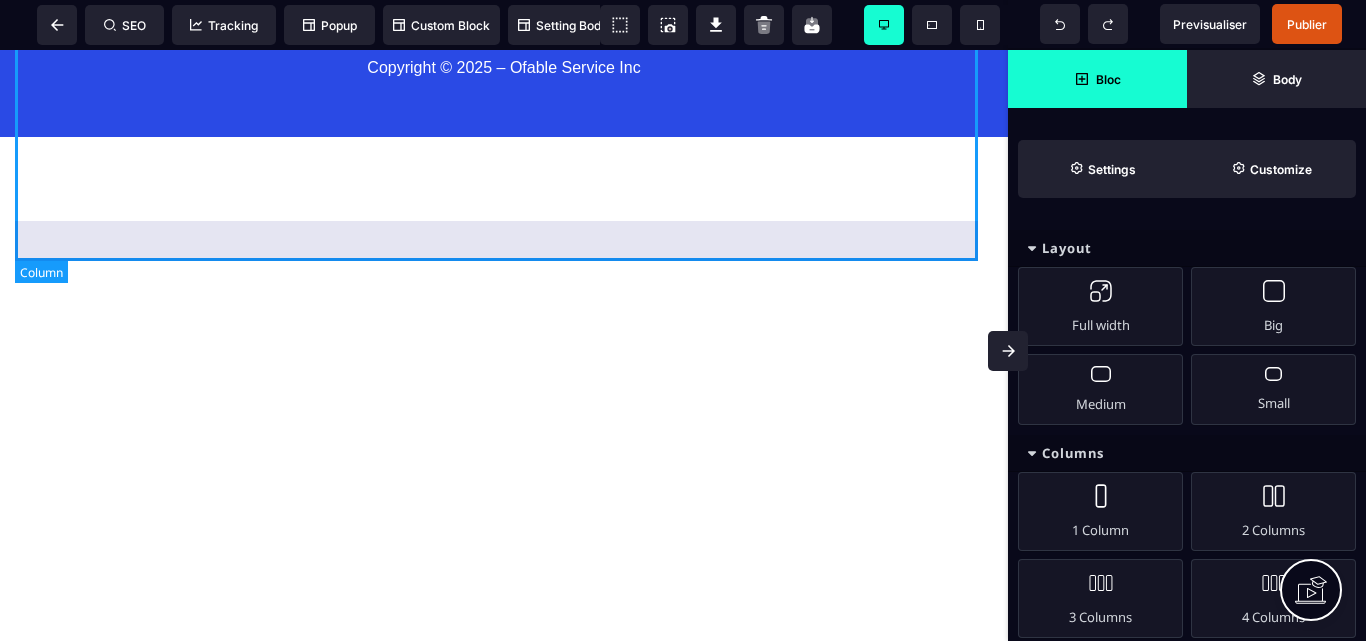 click at bounding box center (504, -224) 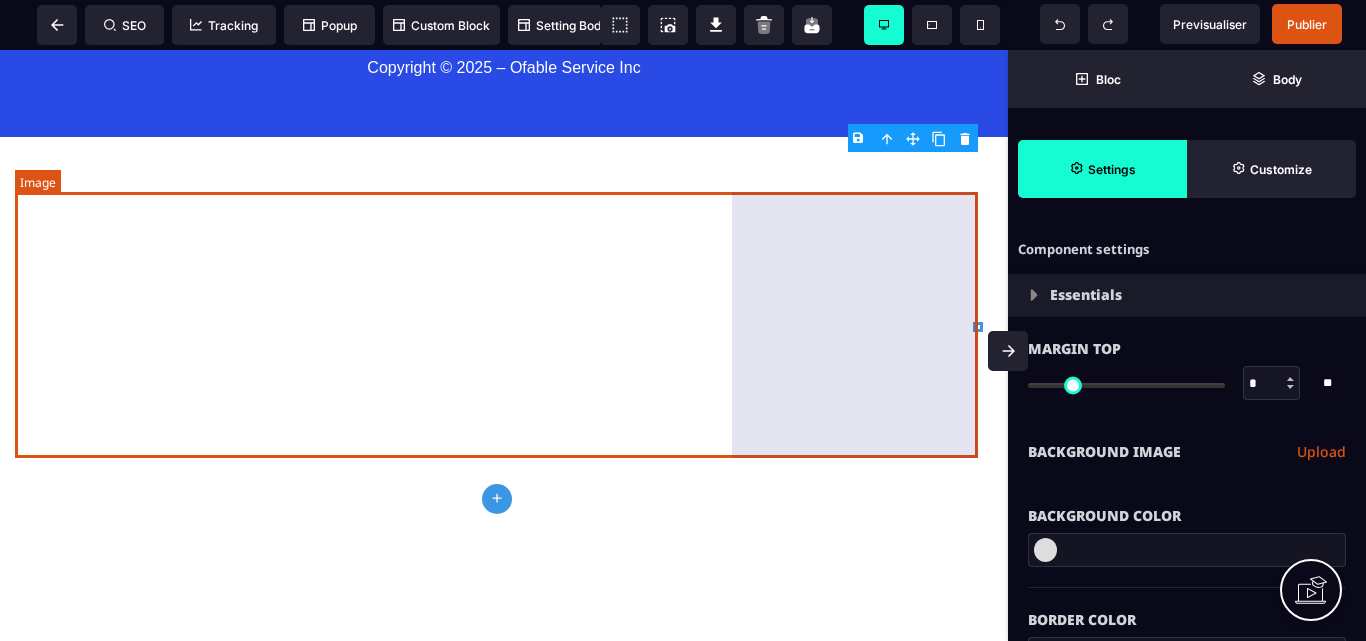 scroll, scrollTop: 18890, scrollLeft: 0, axis: vertical 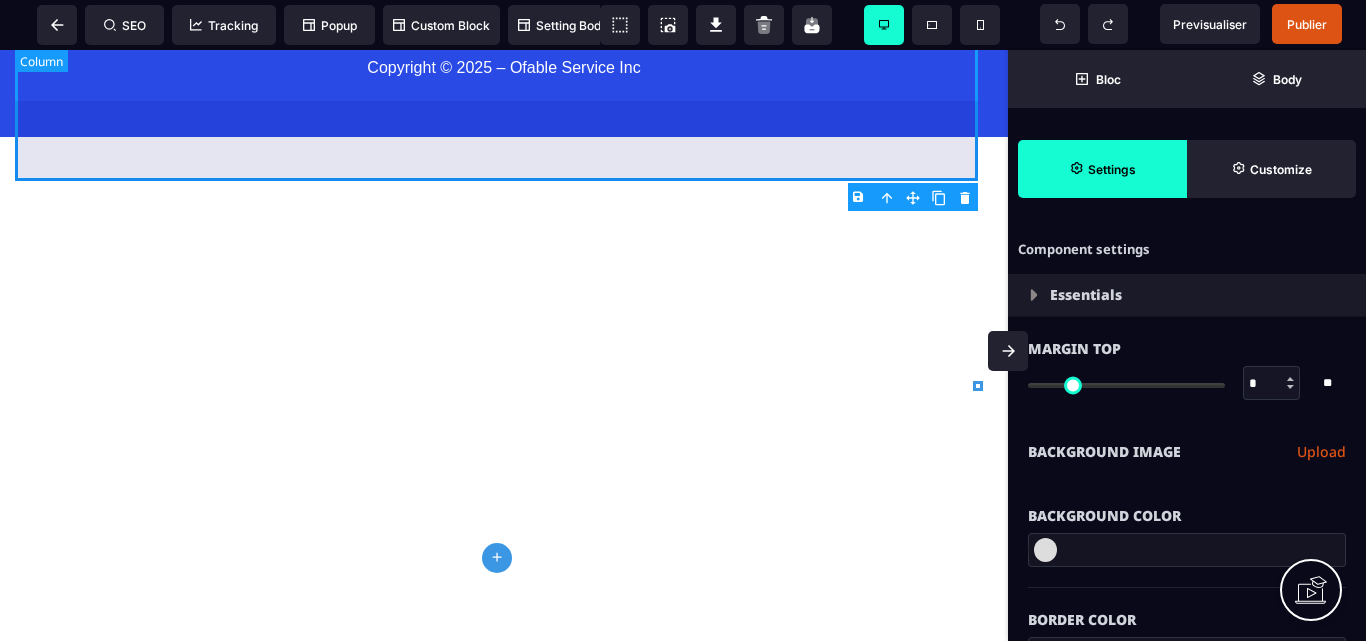 click on "[PERSON_NAME]   Consultant agréé en immigration [DEMOGRAPHIC_DATA]   Fondateur – OFABLE Services Inc.   Formateur & Mentor en marketing digital   Parents, jeunes, entrepreneurs, étudiants ou salariés, cette formation est une opportunité rare d’apprendre les vraies compétences qui permettent de gagner sa vie à l’ère du numérique.   Investis en toi maintenant, et commence à bâtir ton influence, ton audience, ta liberté.   À très bientôt dans l’espace formation !   499$ Rejoindre la formation !" at bounding box center [504, -1214] 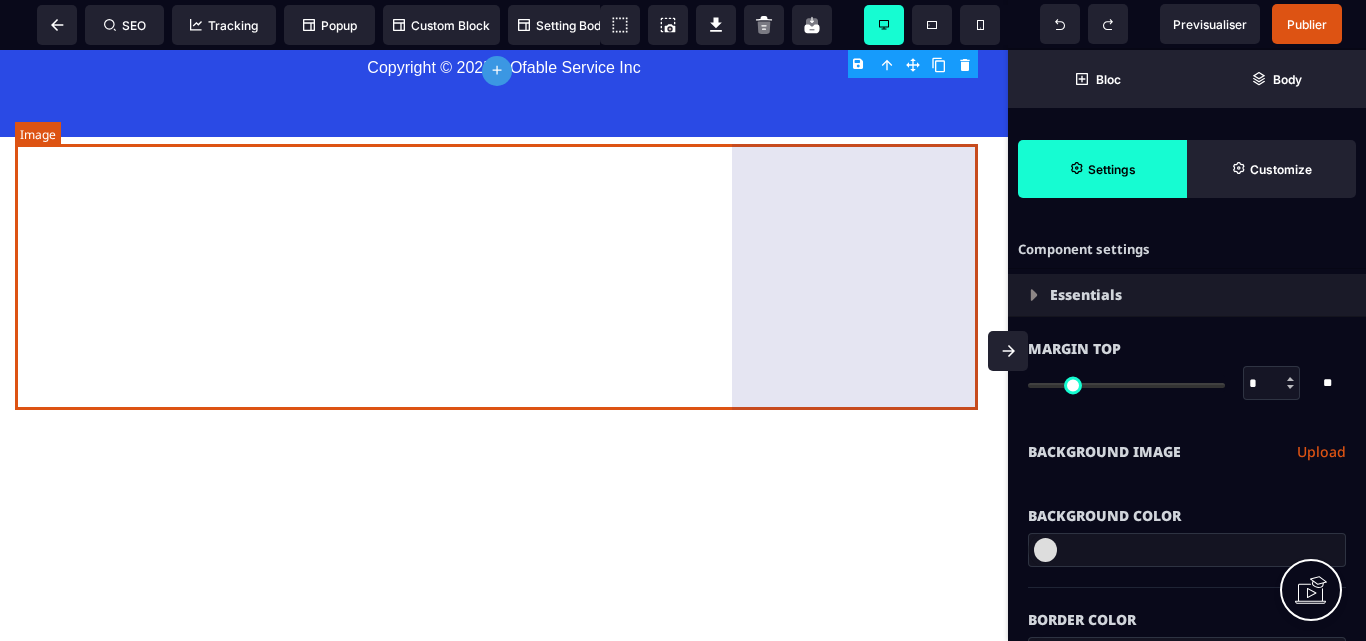 scroll, scrollTop: 19190, scrollLeft: 0, axis: vertical 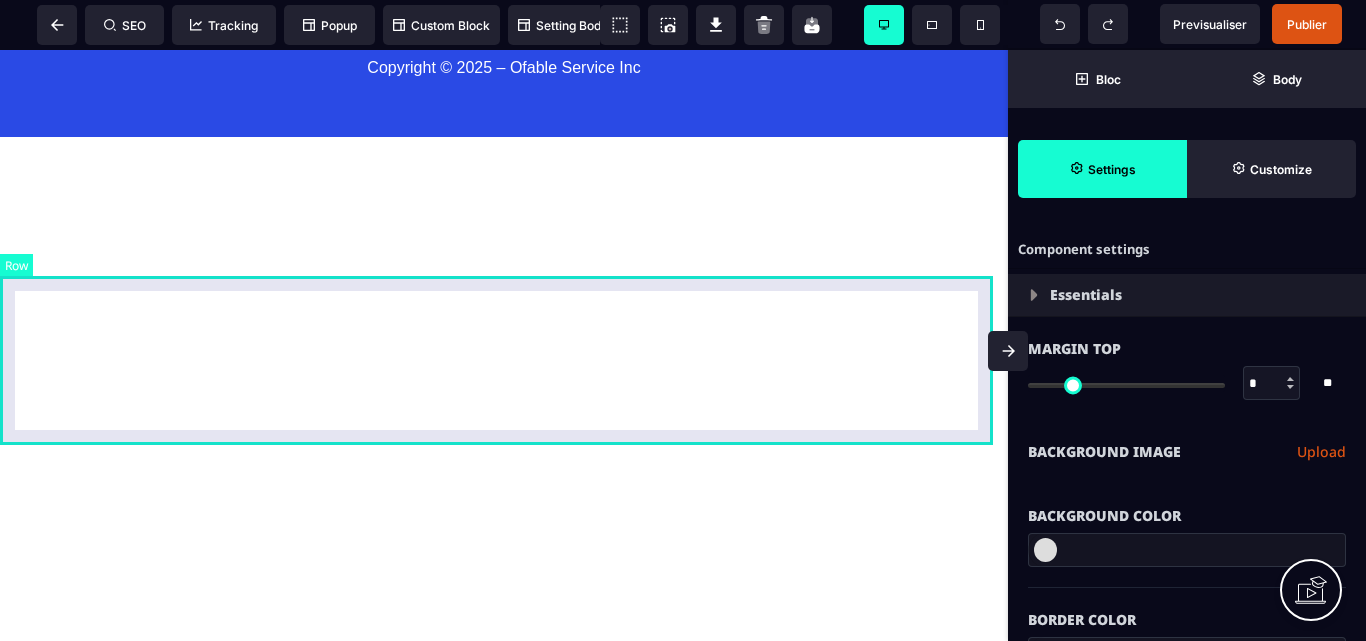 click on "Copyright © 2025 – Ofable Service Inc" at bounding box center [504, 53] 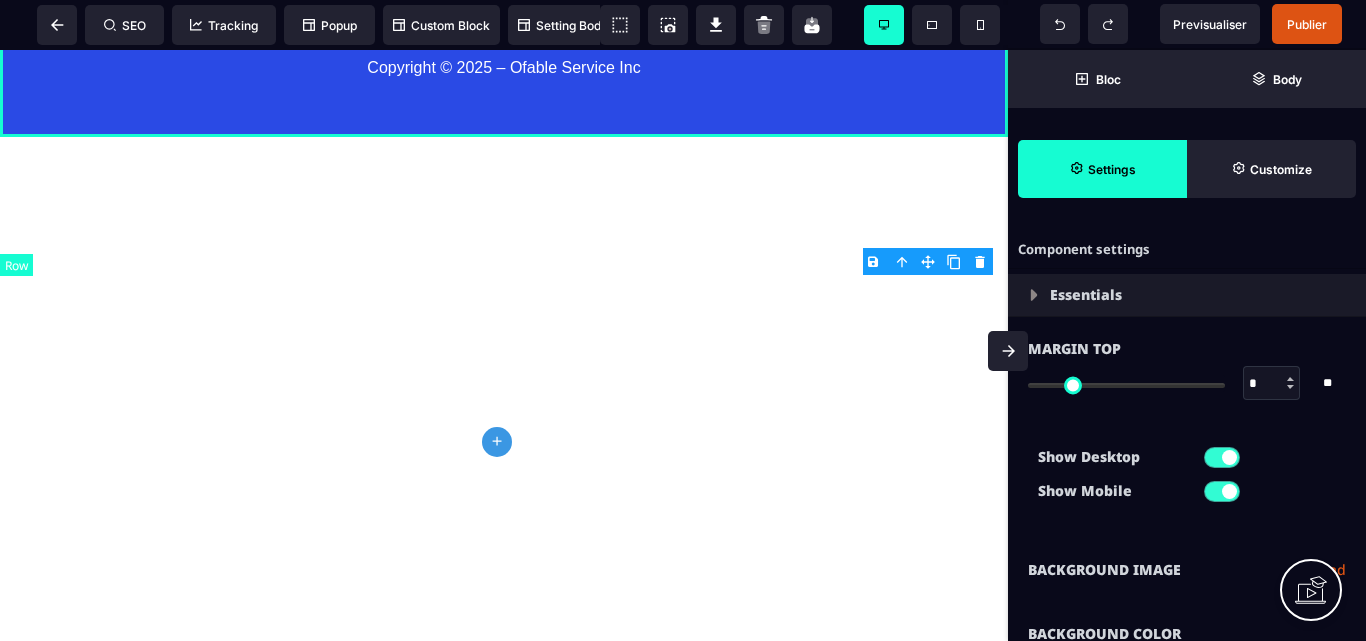 scroll, scrollTop: 18790, scrollLeft: 0, axis: vertical 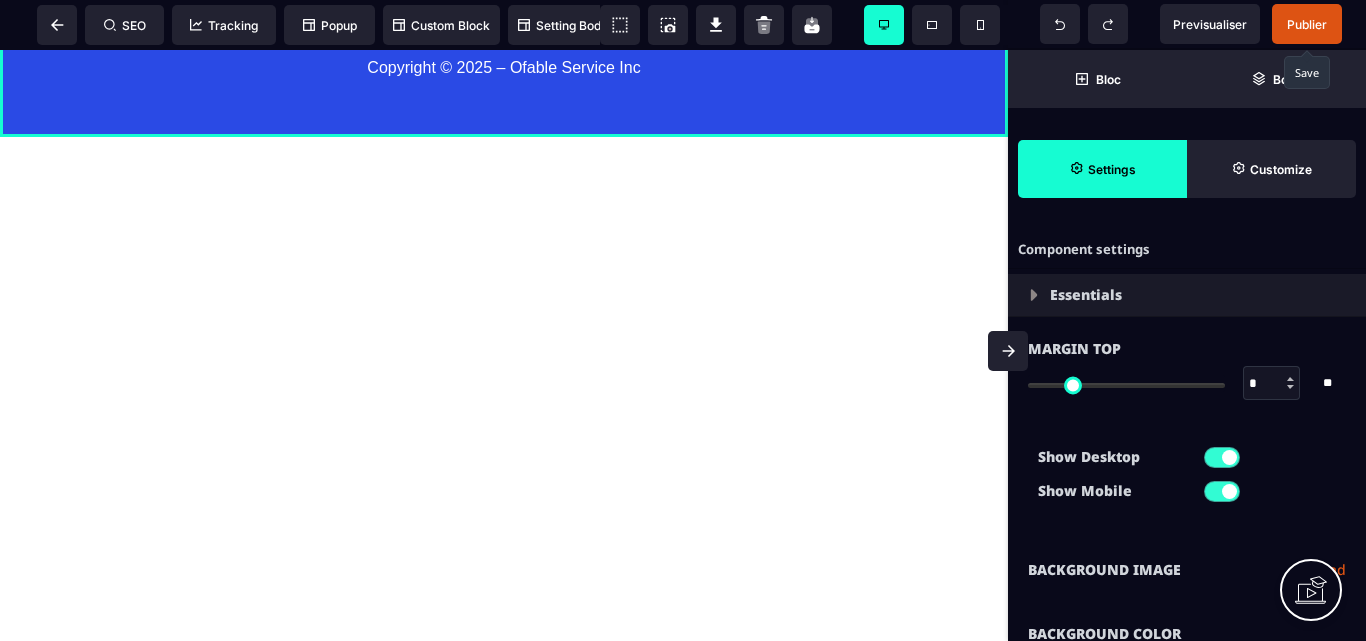 click on "Publier" at bounding box center [1307, 24] 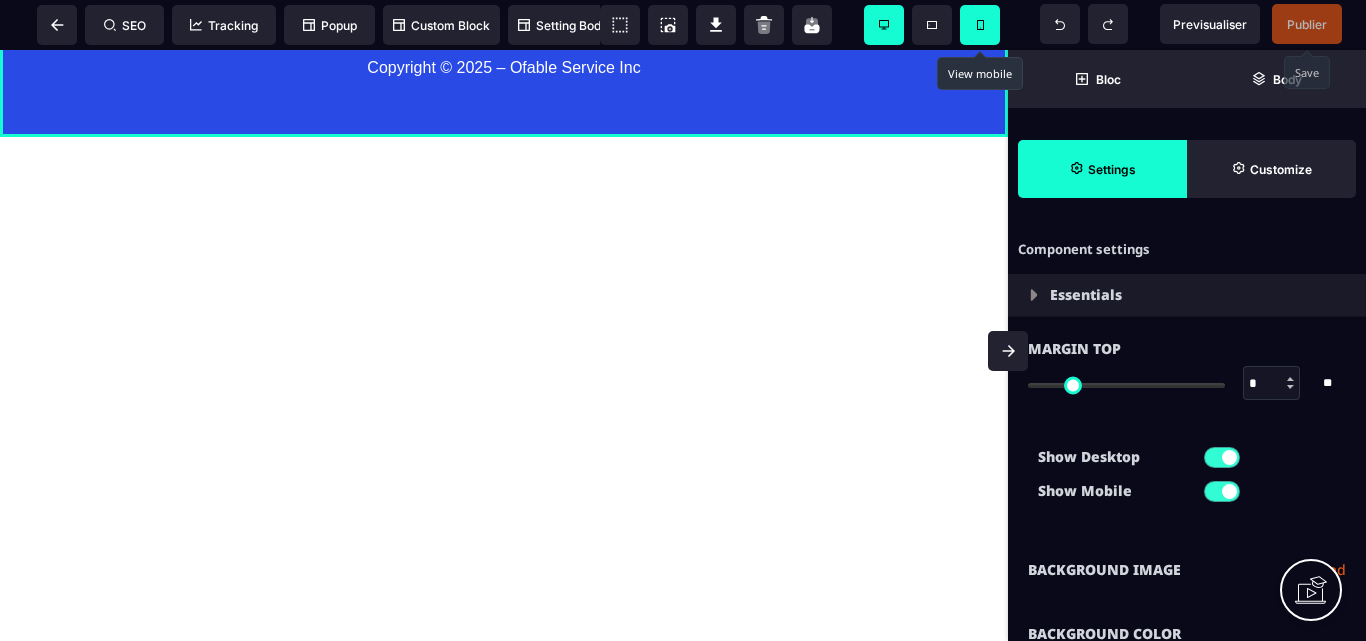 click at bounding box center (980, 25) 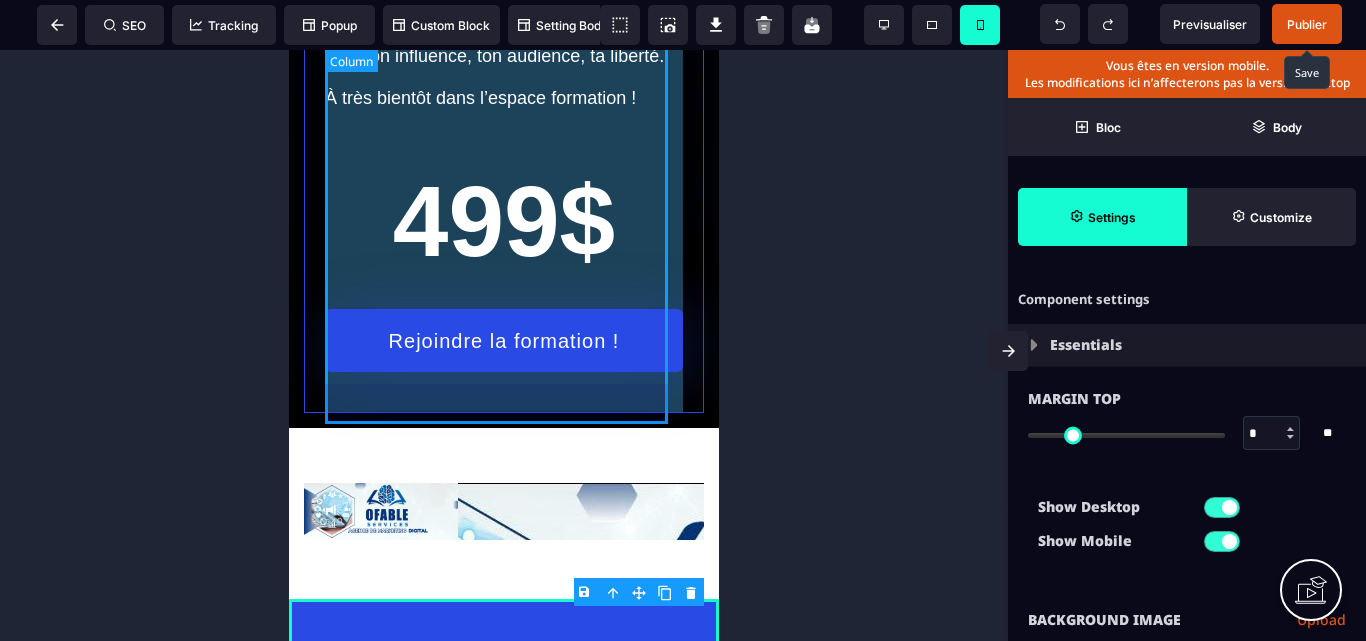 scroll, scrollTop: 29051, scrollLeft: 0, axis: vertical 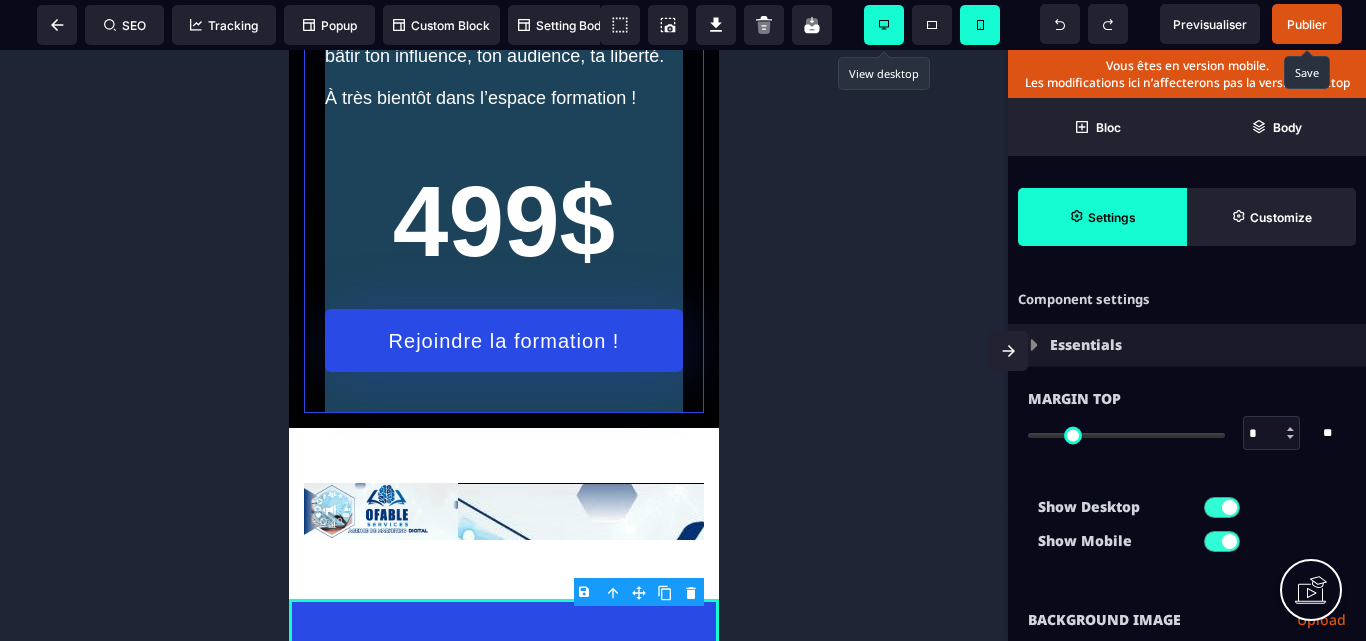 click at bounding box center (884, 25) 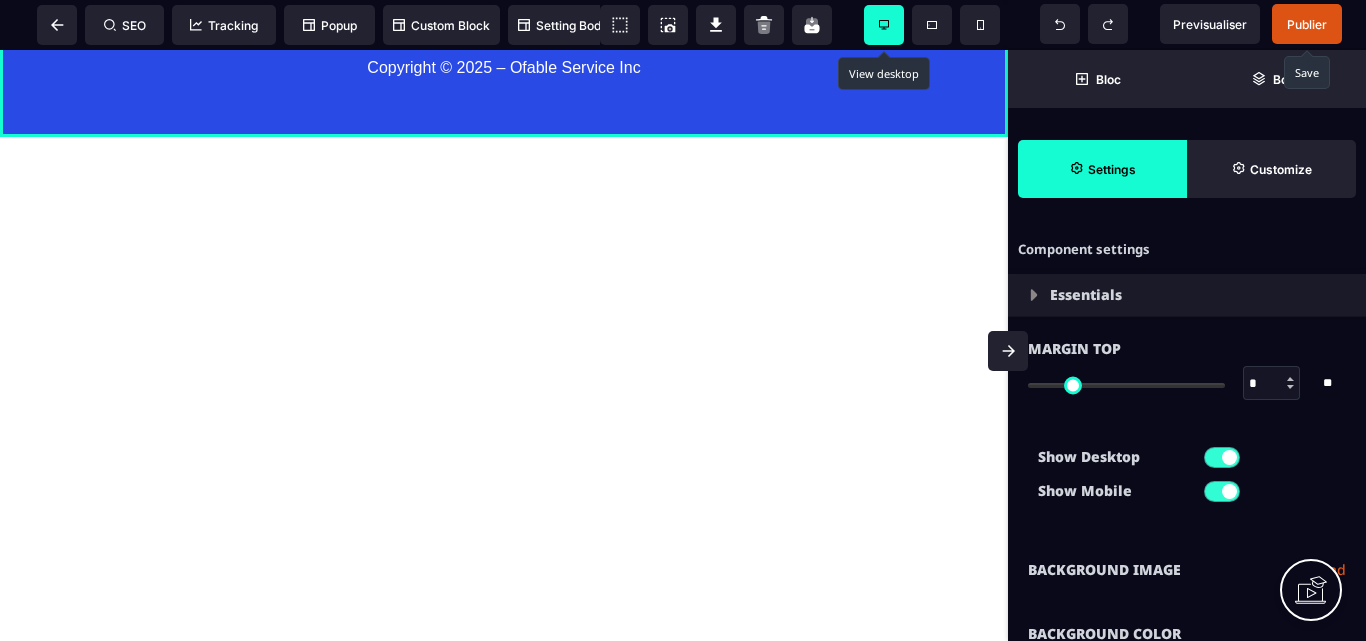 scroll, scrollTop: 19490, scrollLeft: 0, axis: vertical 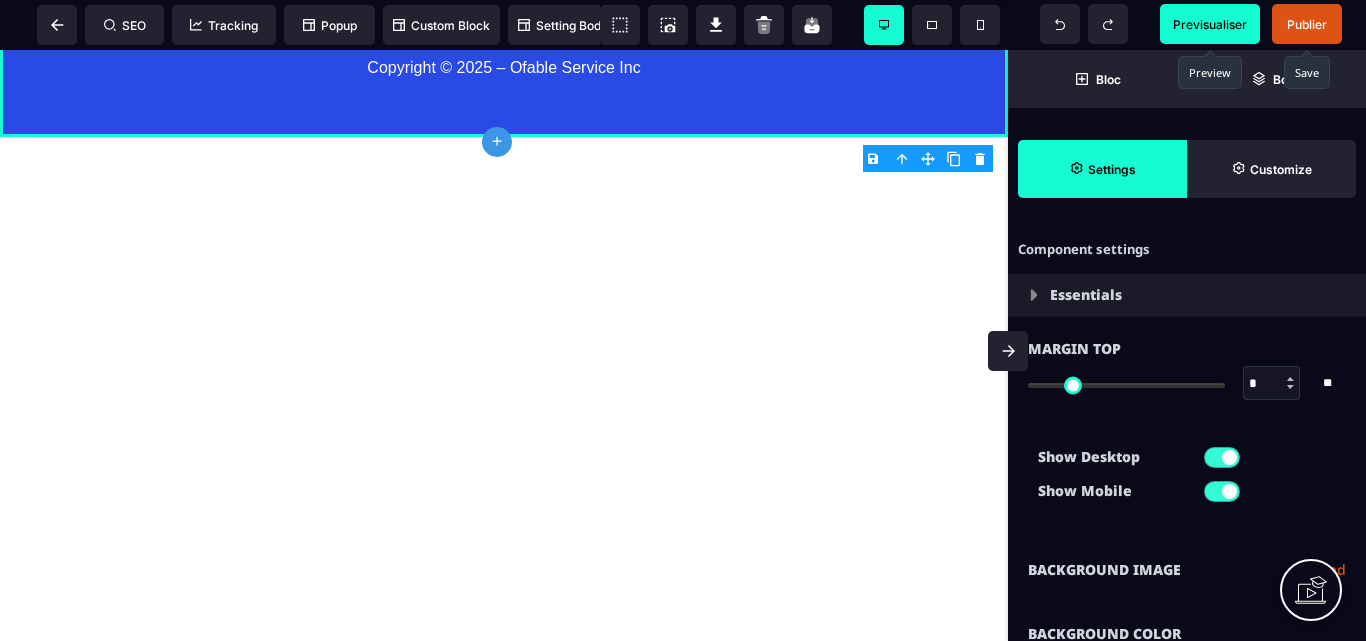 click on "Previsualiser" at bounding box center [1210, 24] 